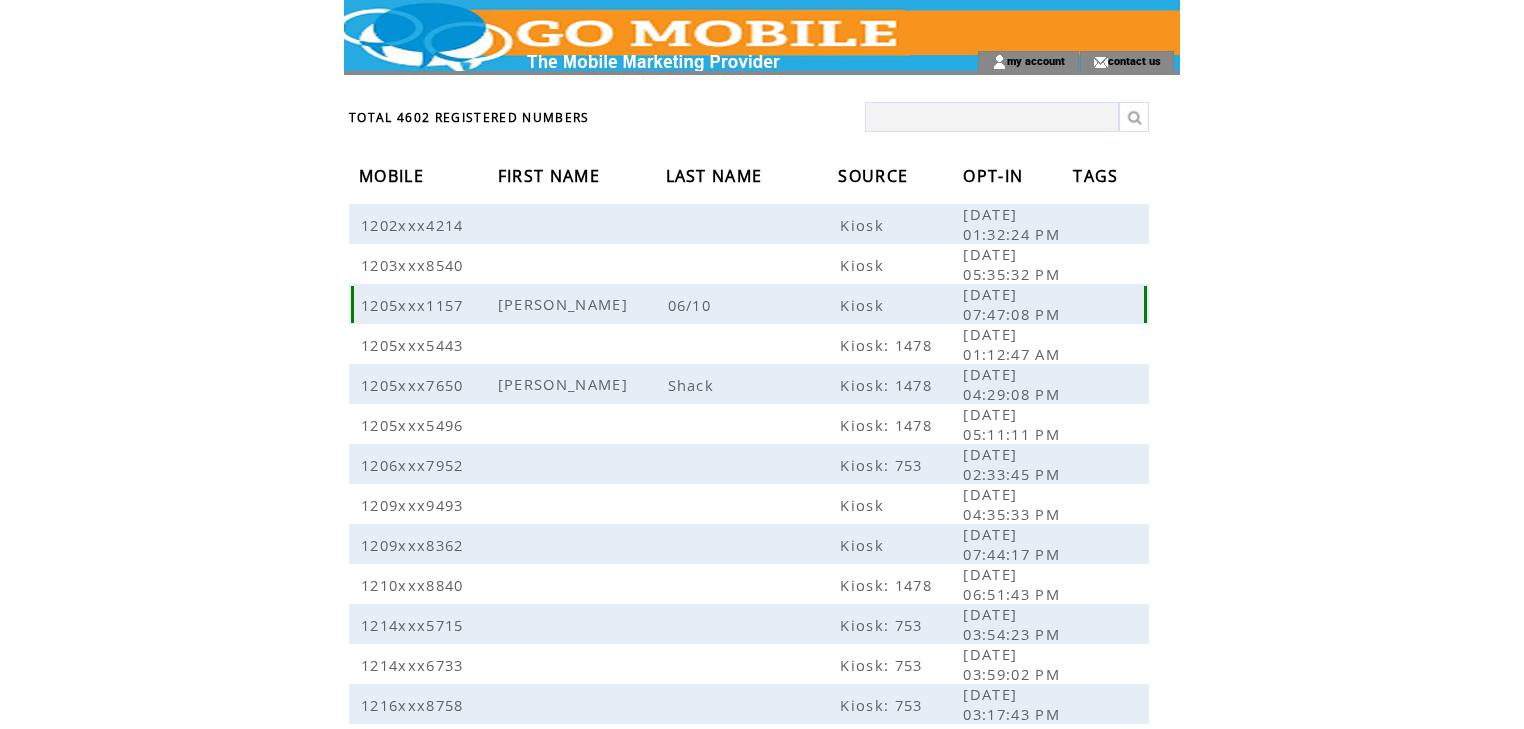 scroll, scrollTop: 0, scrollLeft: 0, axis: both 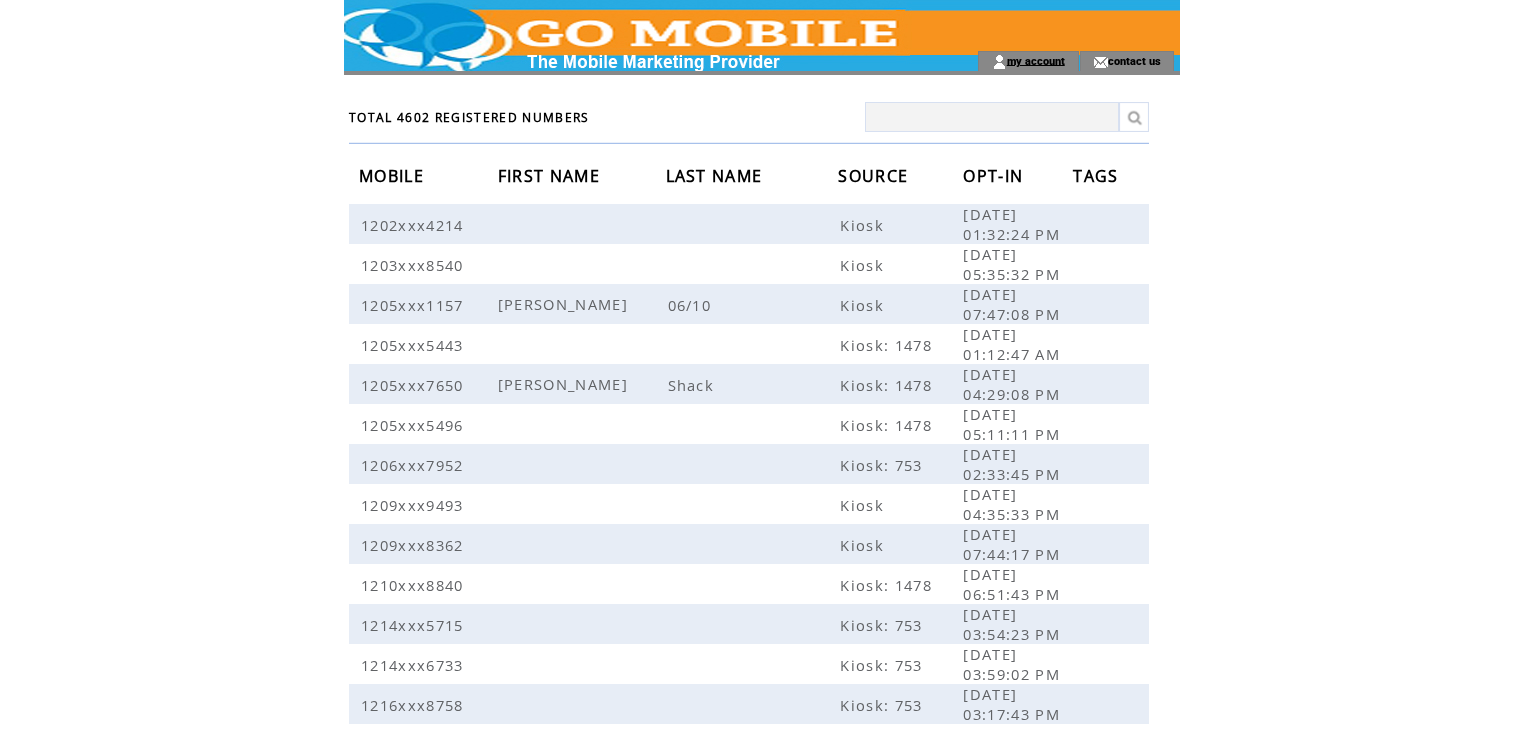 click on "my account" 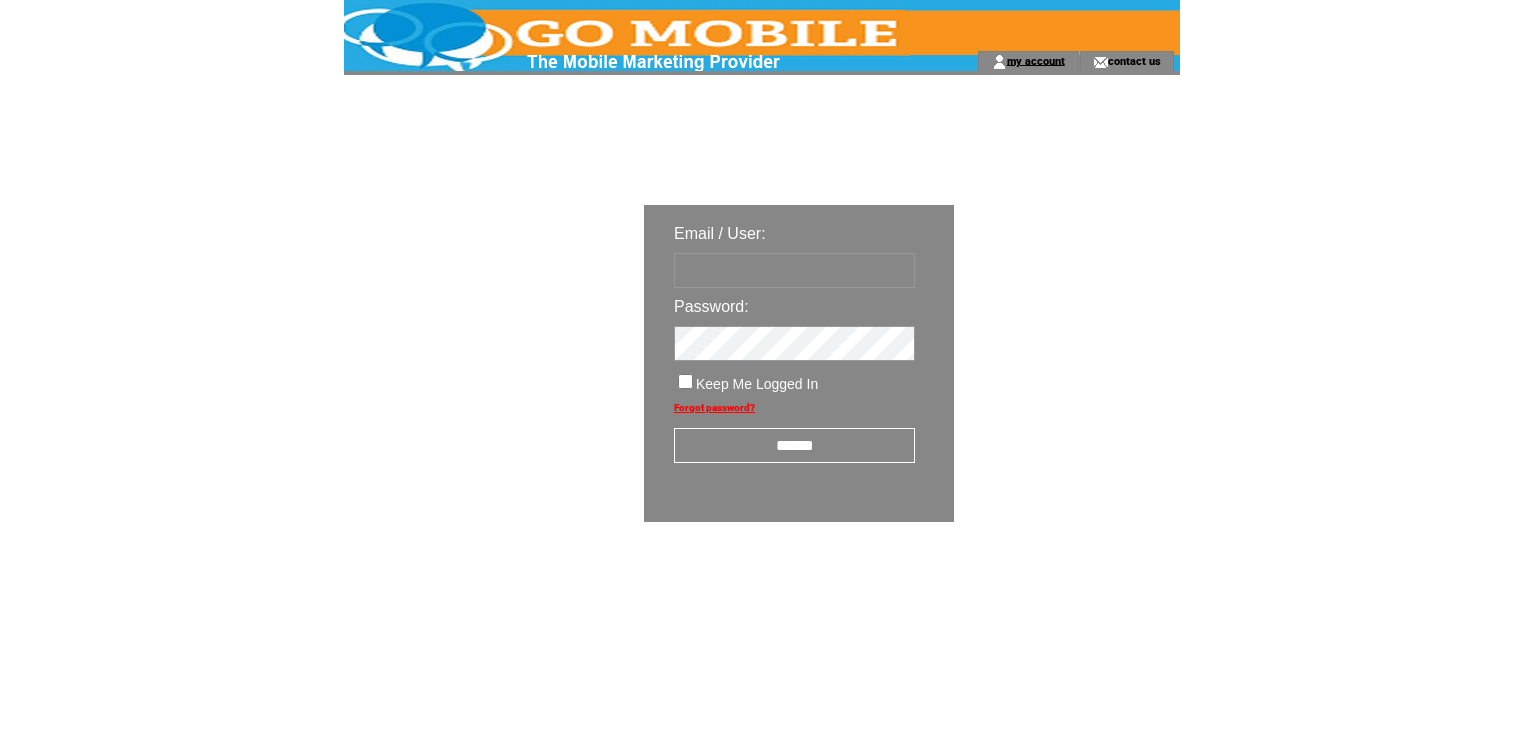 scroll, scrollTop: 0, scrollLeft: 0, axis: both 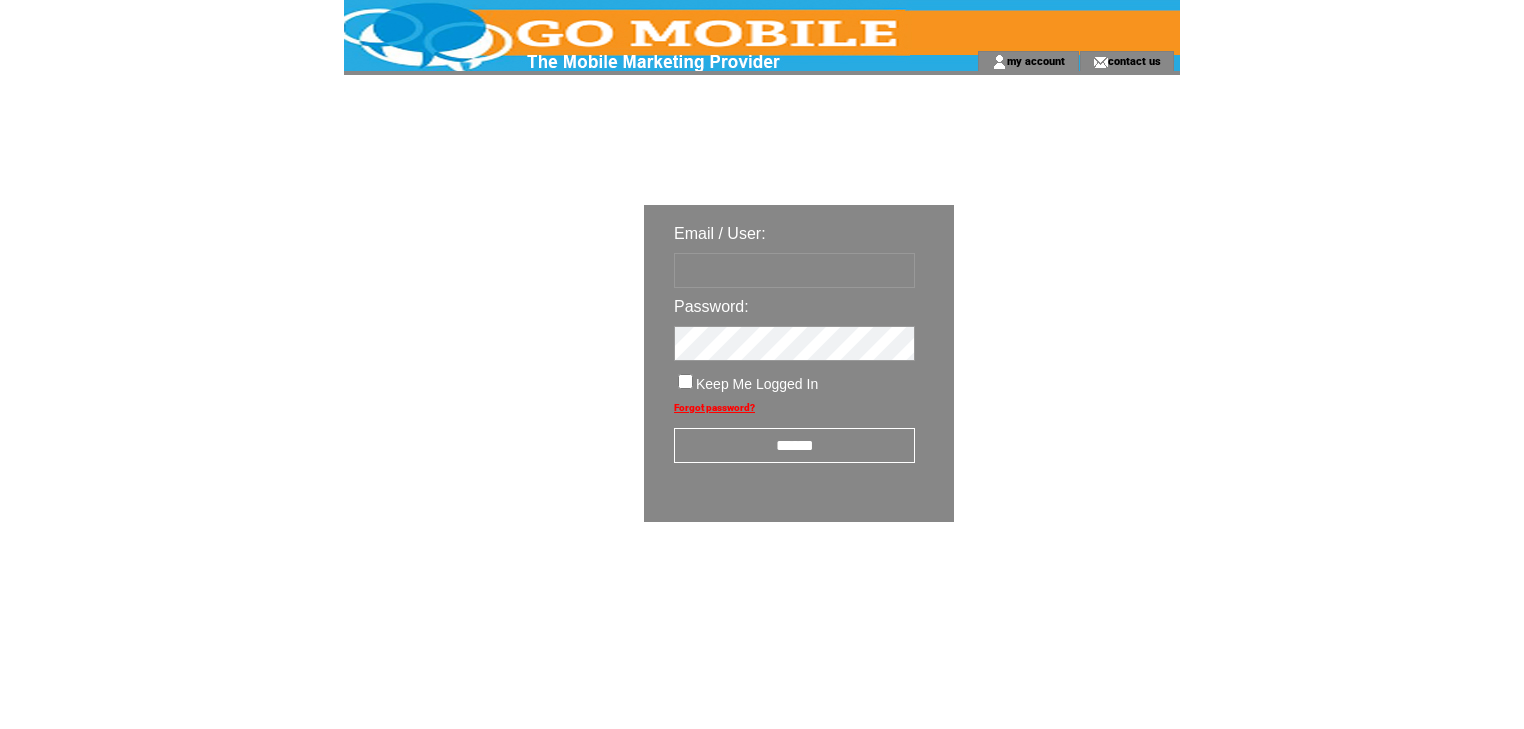 type on "********" 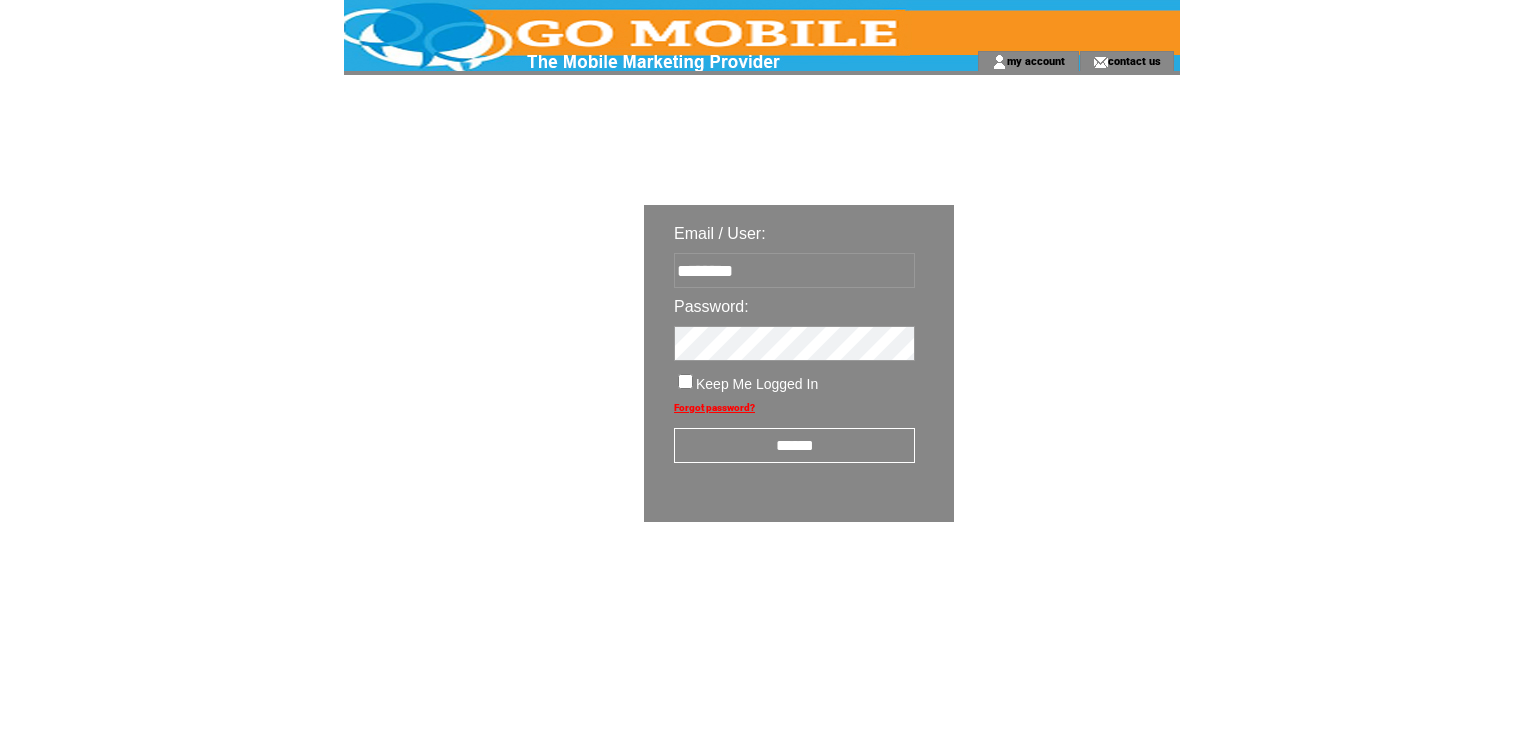 click on "******" at bounding box center [794, 445] 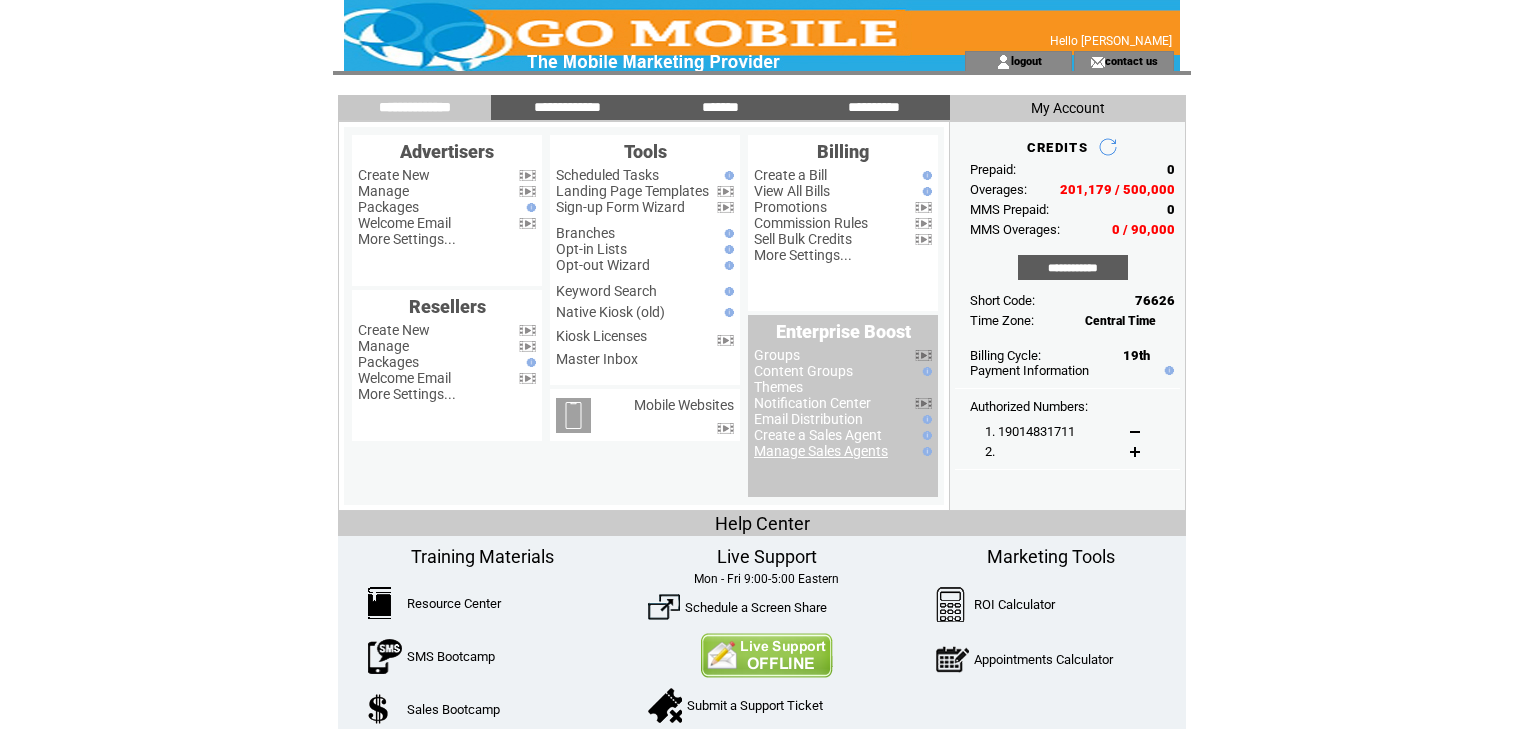 scroll, scrollTop: 0, scrollLeft: 0, axis: both 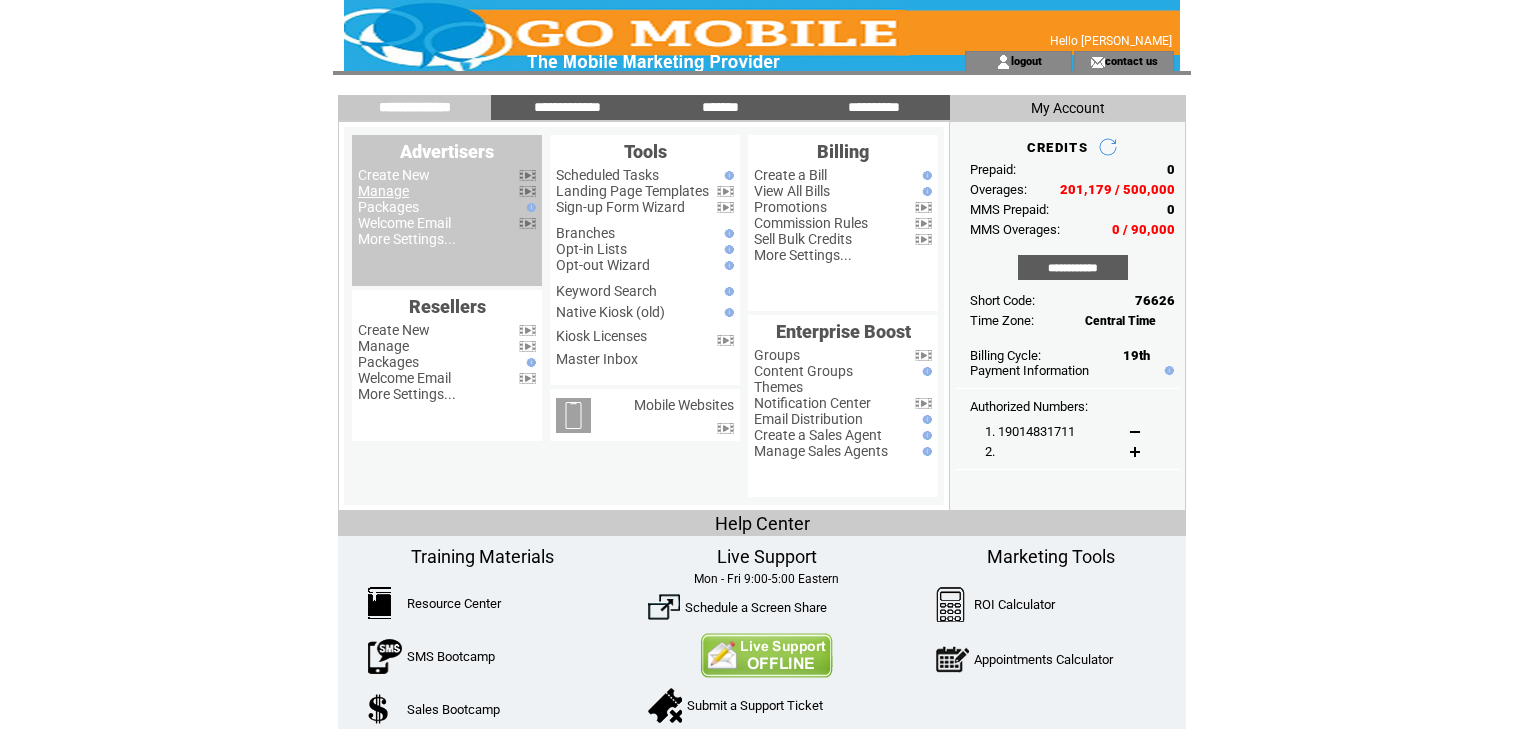 click on "Manage" at bounding box center [383, 191] 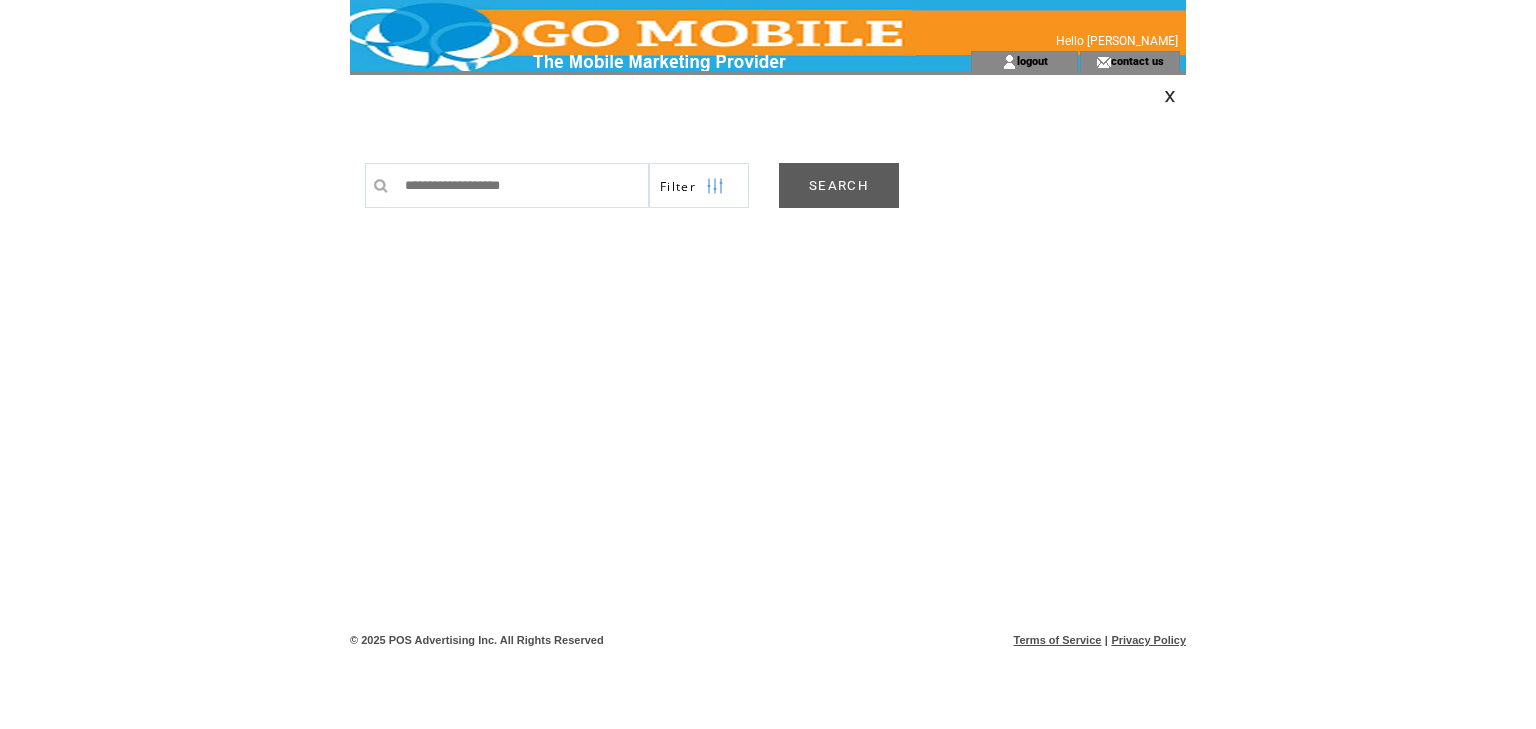 scroll, scrollTop: 0, scrollLeft: 0, axis: both 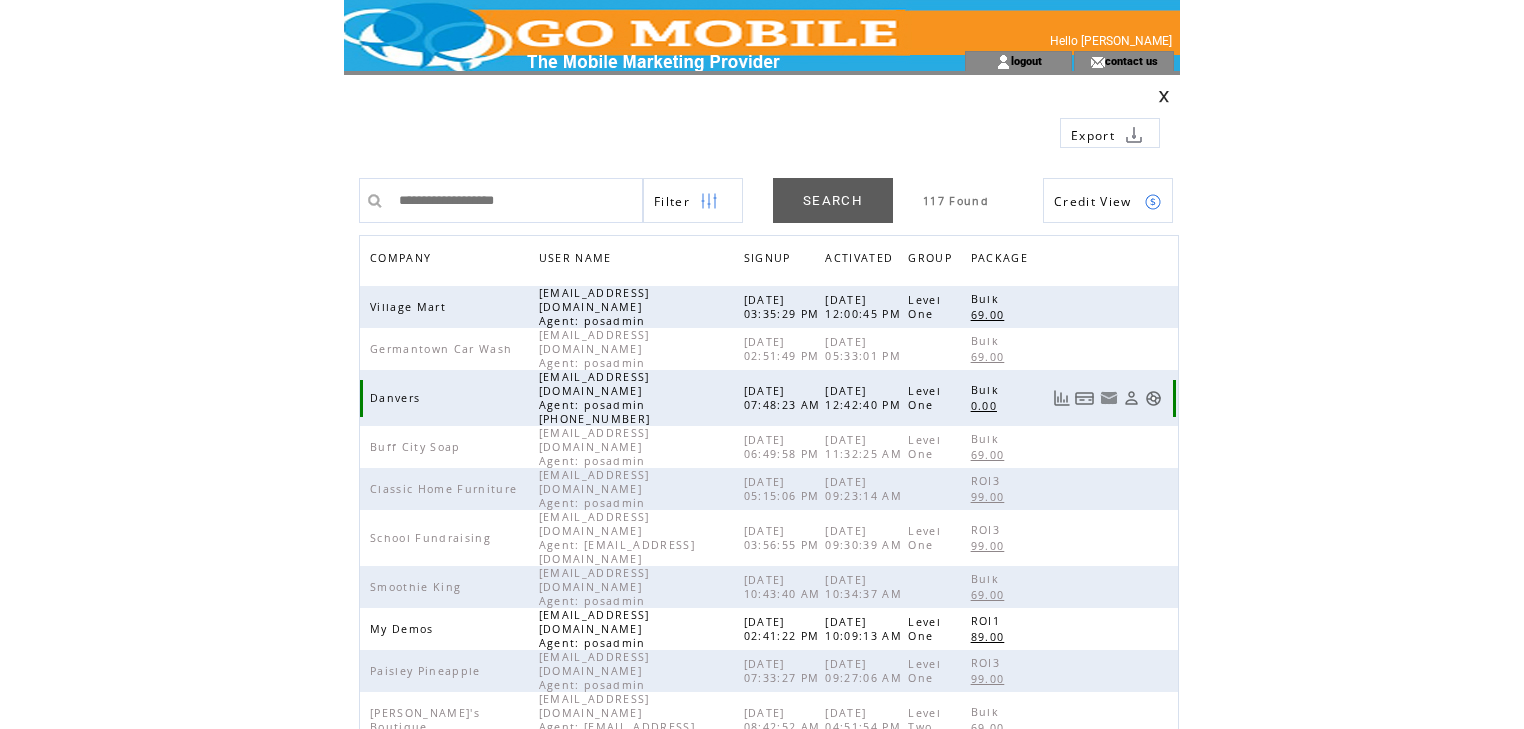 click at bounding box center [1153, 398] 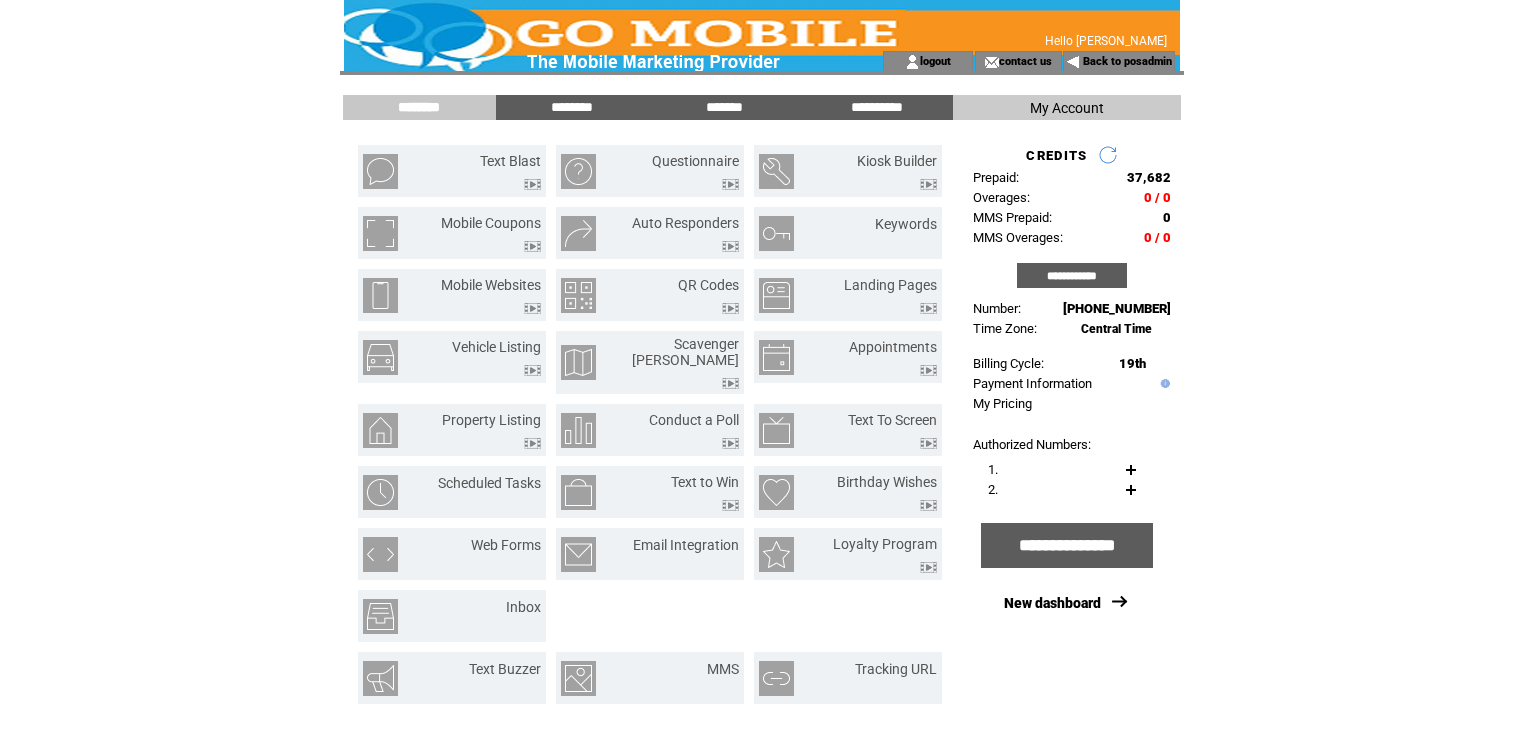 scroll, scrollTop: 0, scrollLeft: 0, axis: both 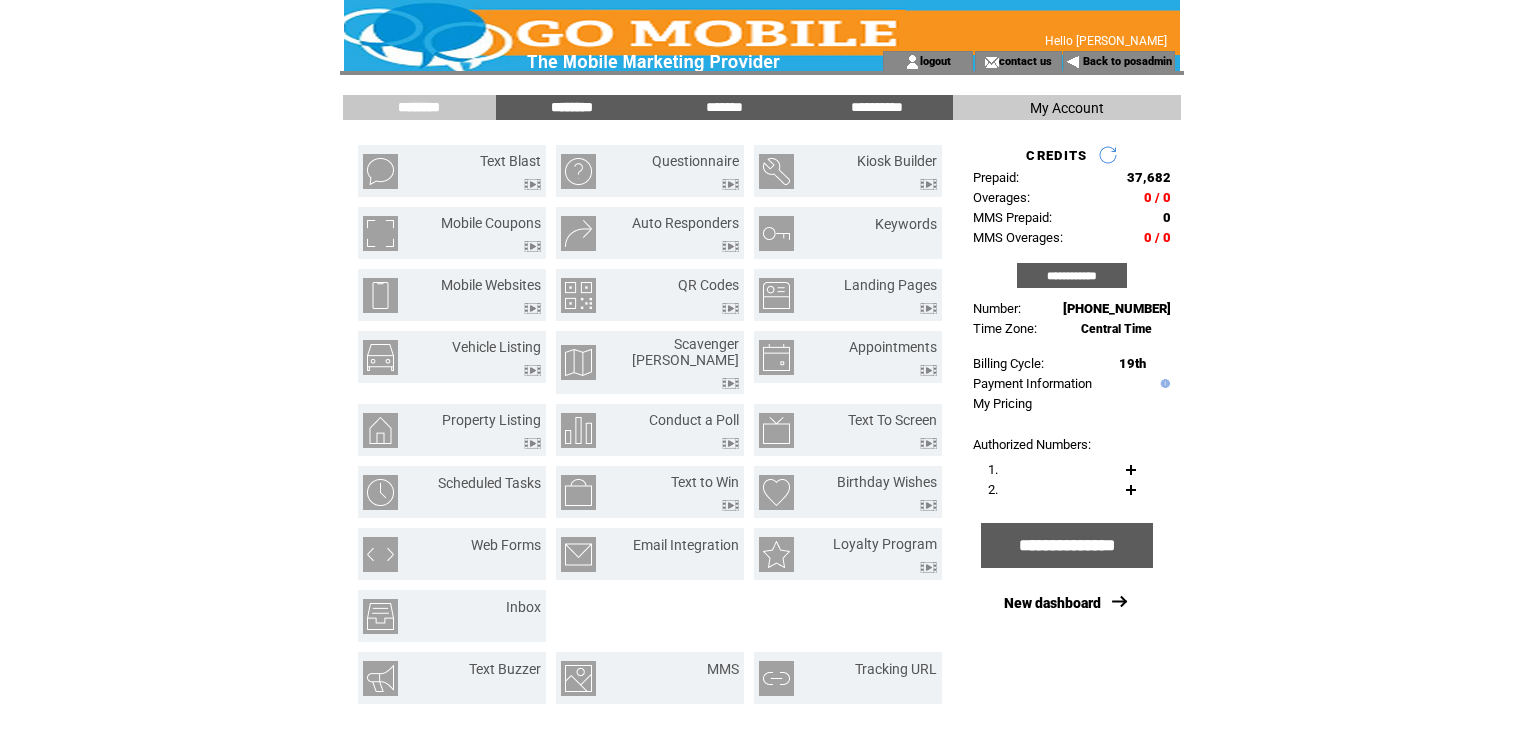 click on "********" at bounding box center (572, 107) 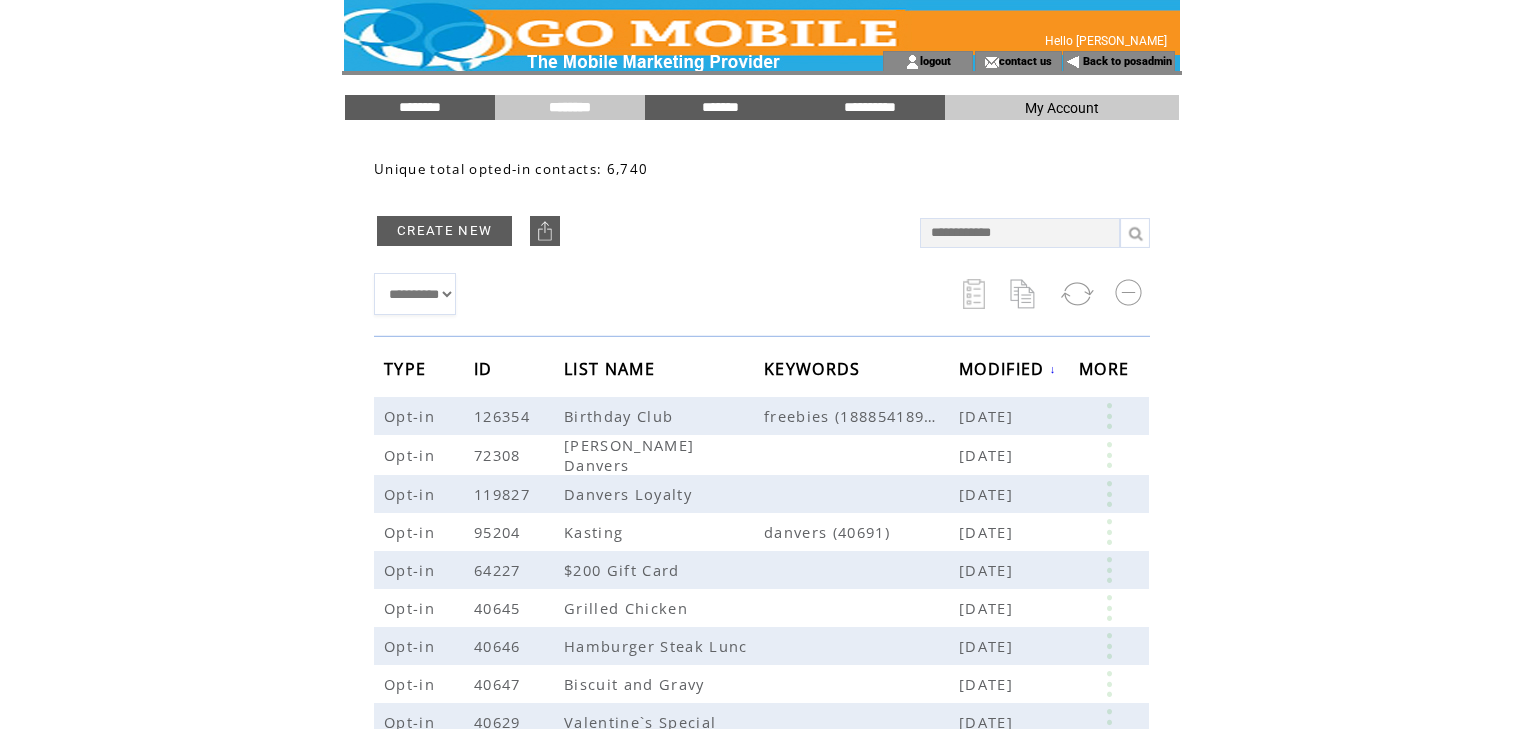 click at bounding box center (1020, 233) 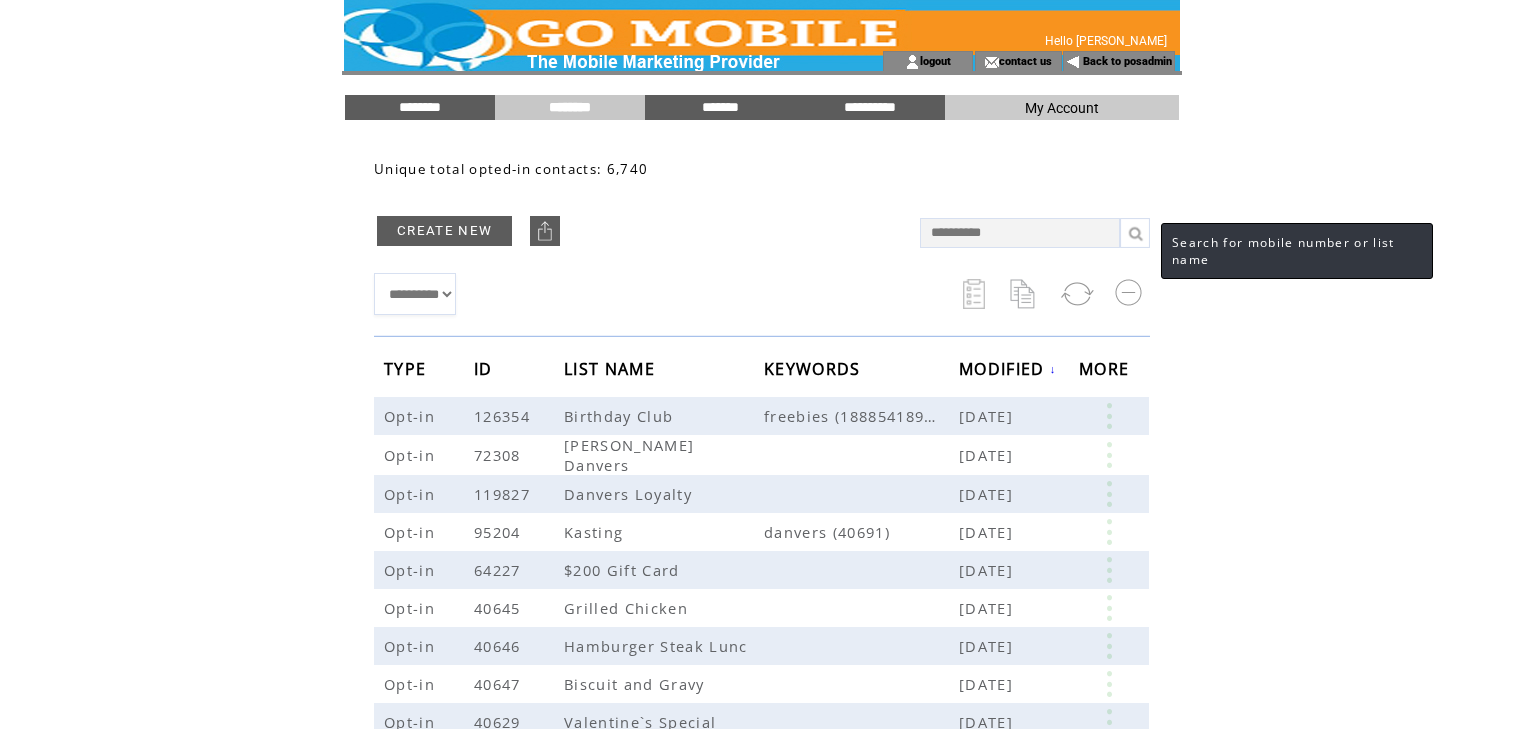 type on "**********" 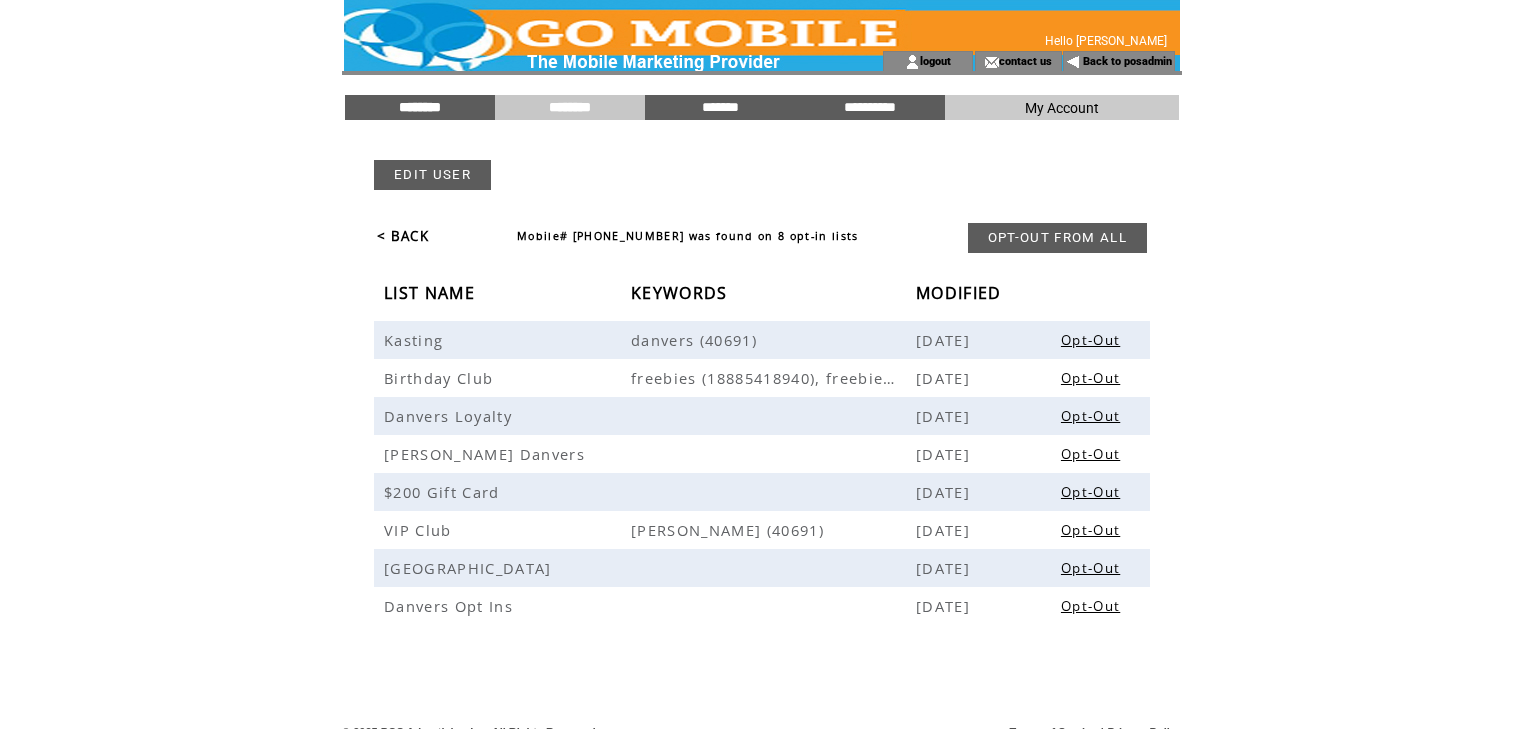 click on "********" at bounding box center (420, 107) 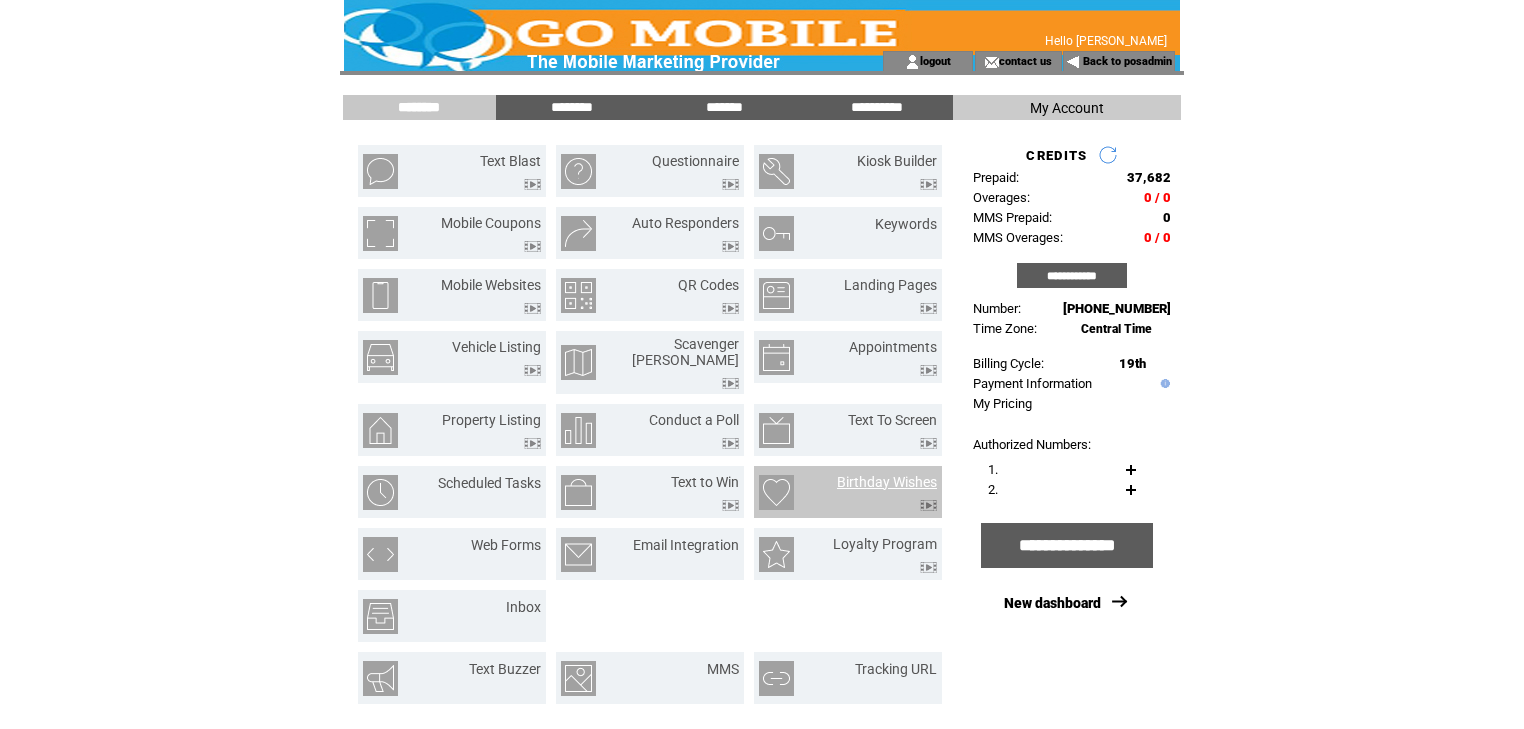 click on "Birthday Wishes" at bounding box center (887, 482) 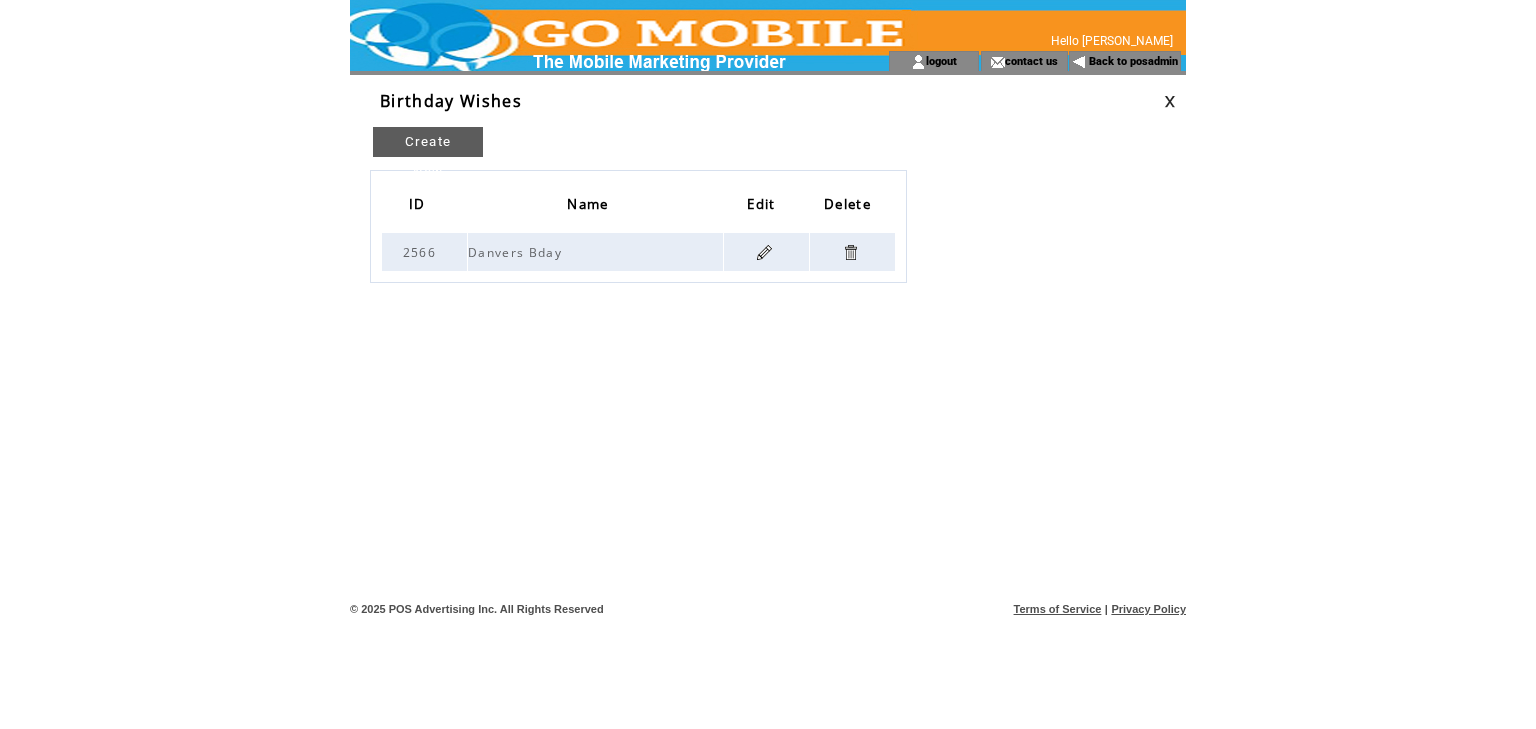 scroll, scrollTop: 0, scrollLeft: 0, axis: both 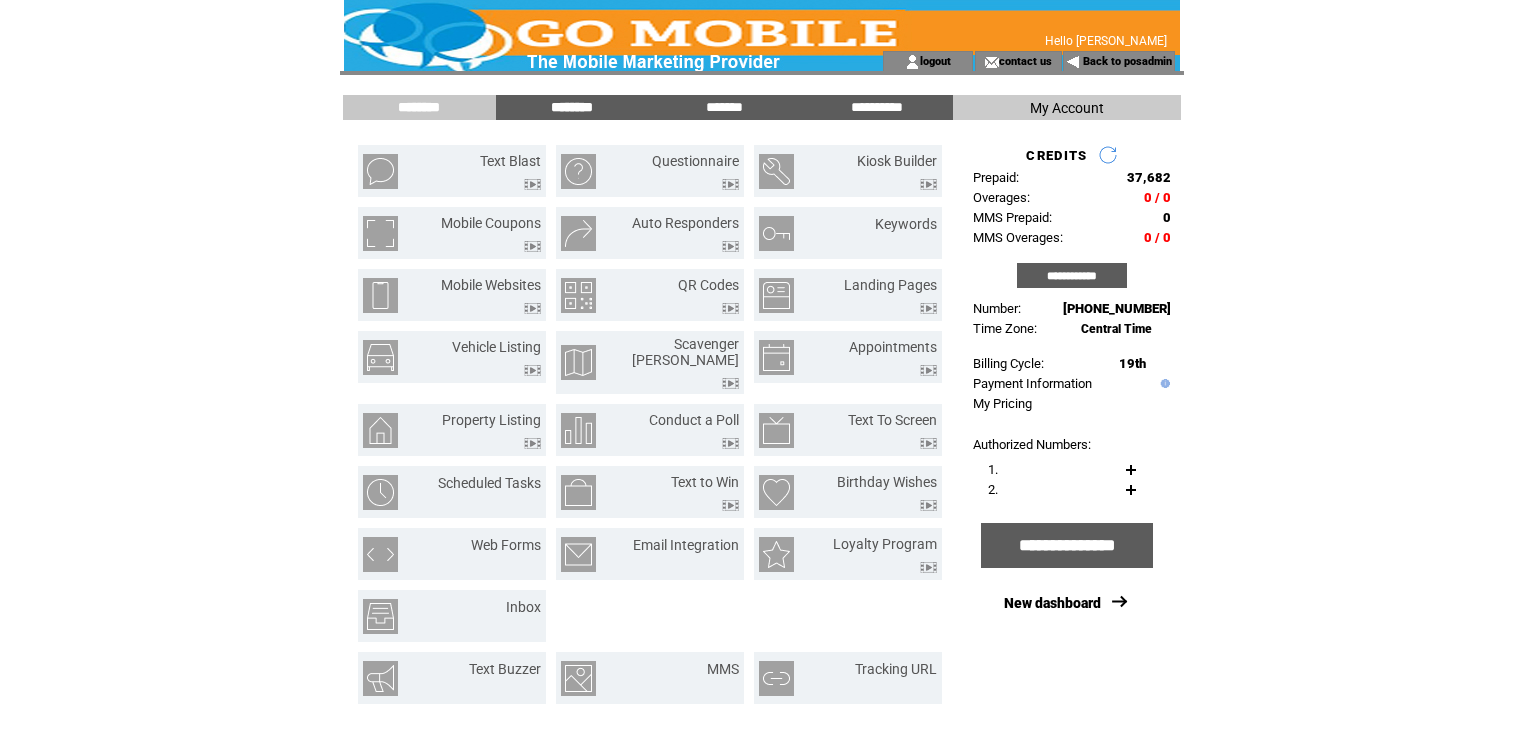 click on "********" at bounding box center [572, 107] 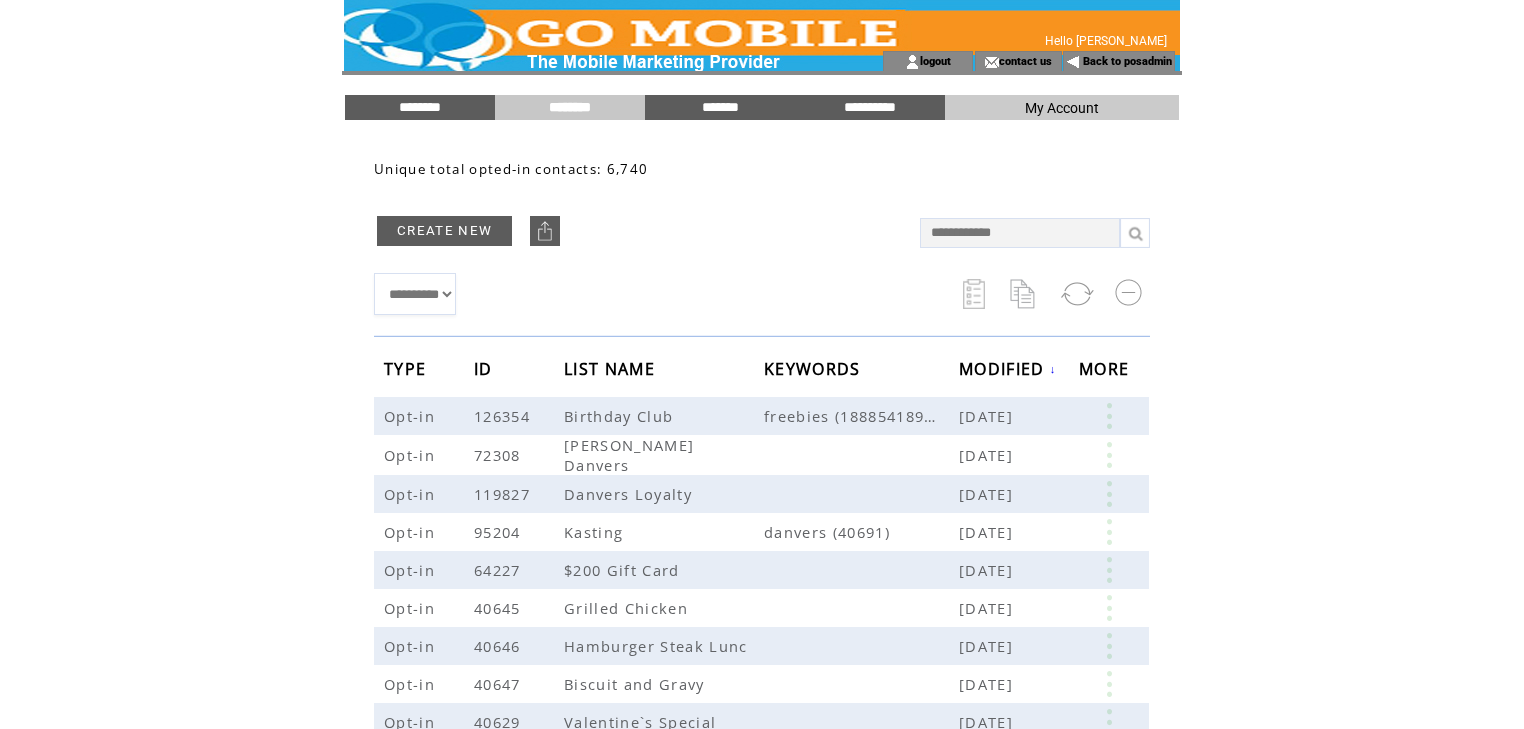 click at bounding box center [1020, 233] 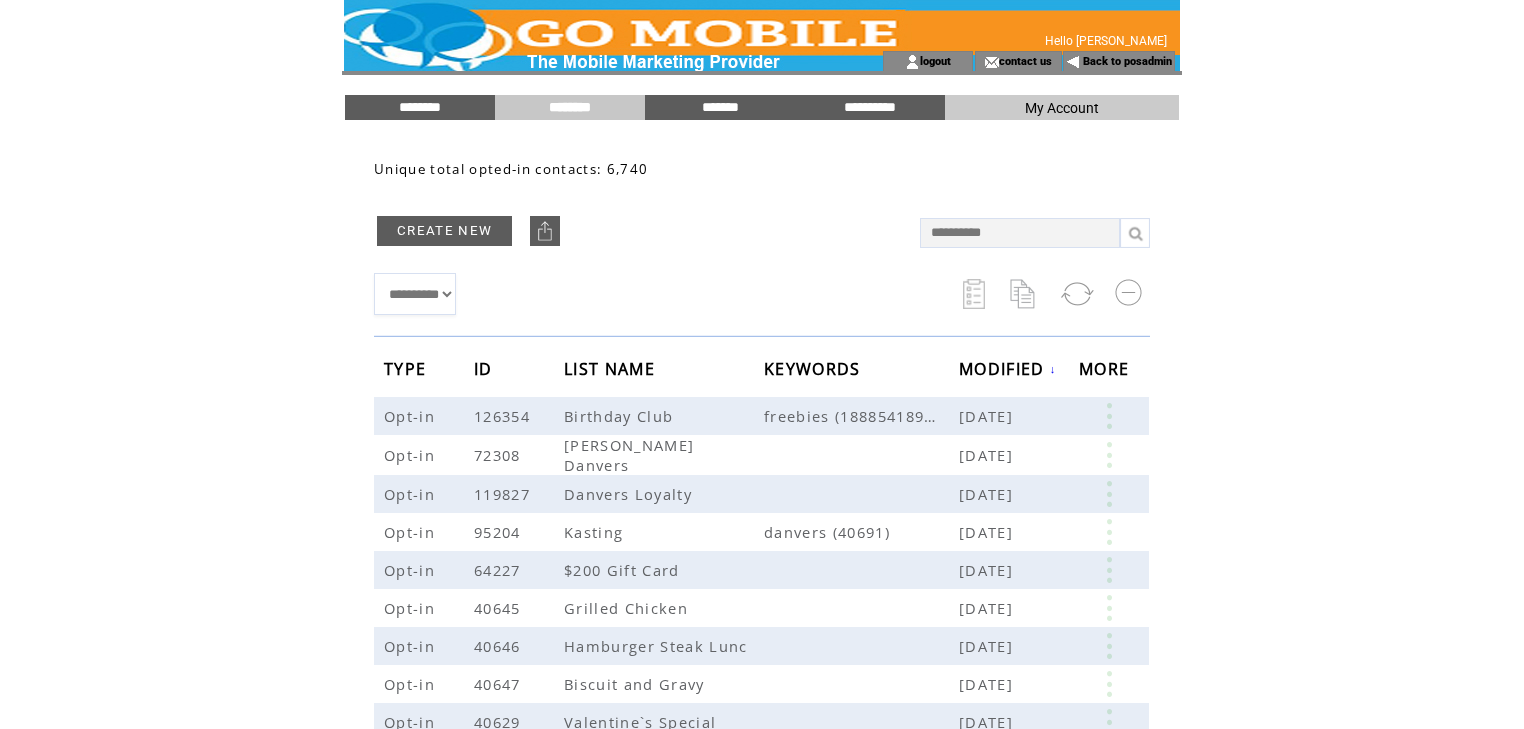 type on "**********" 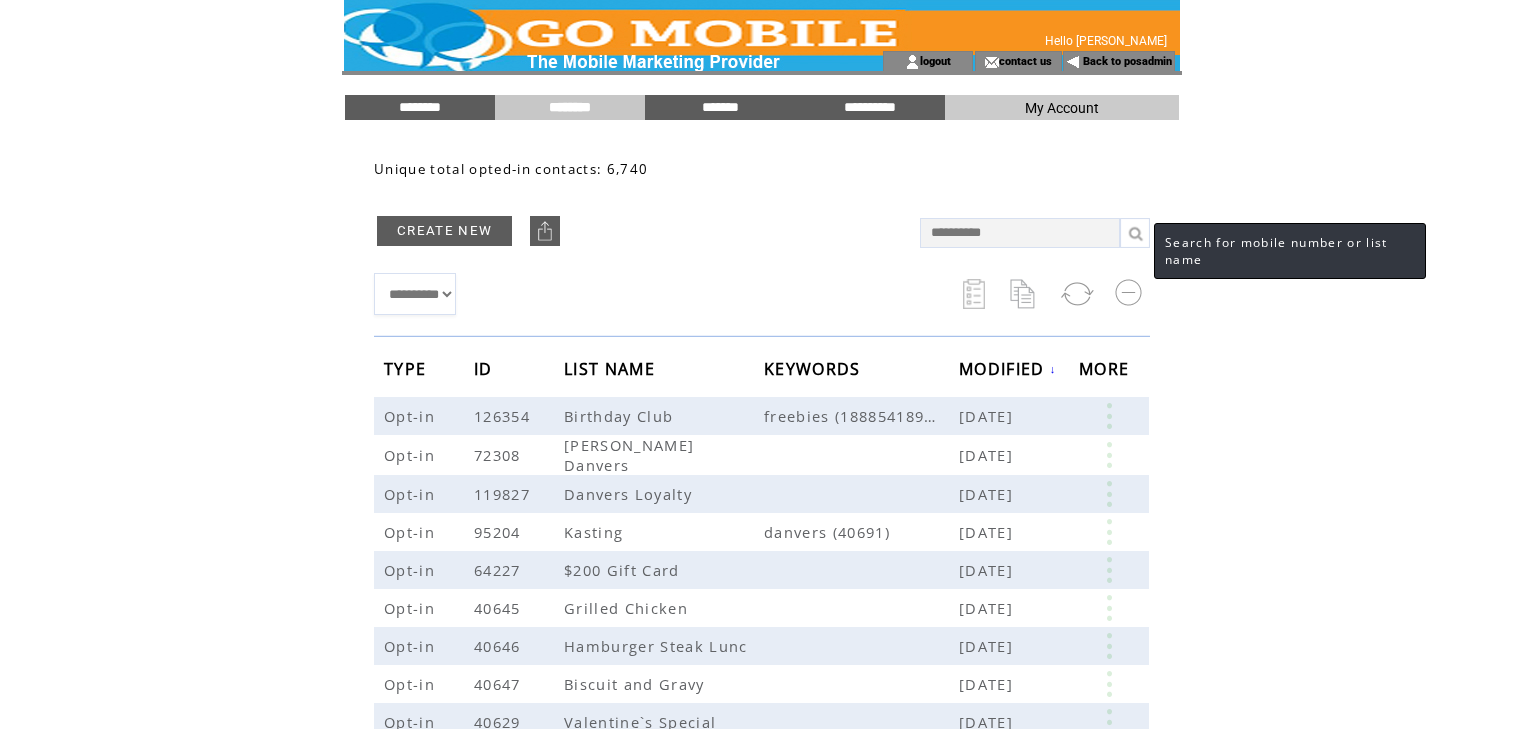 click at bounding box center (1135, 233) 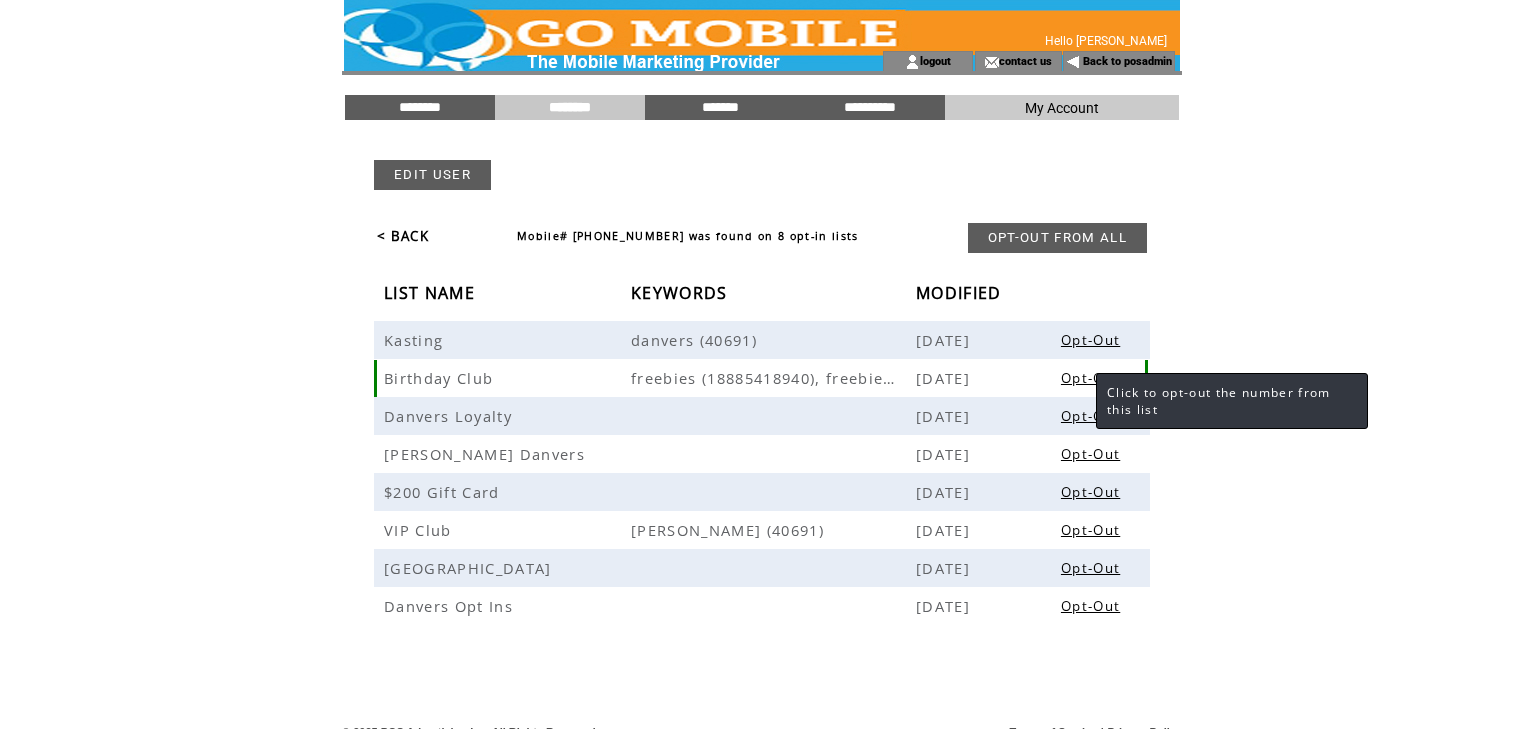 click on "Opt-Out" at bounding box center [1090, 378] 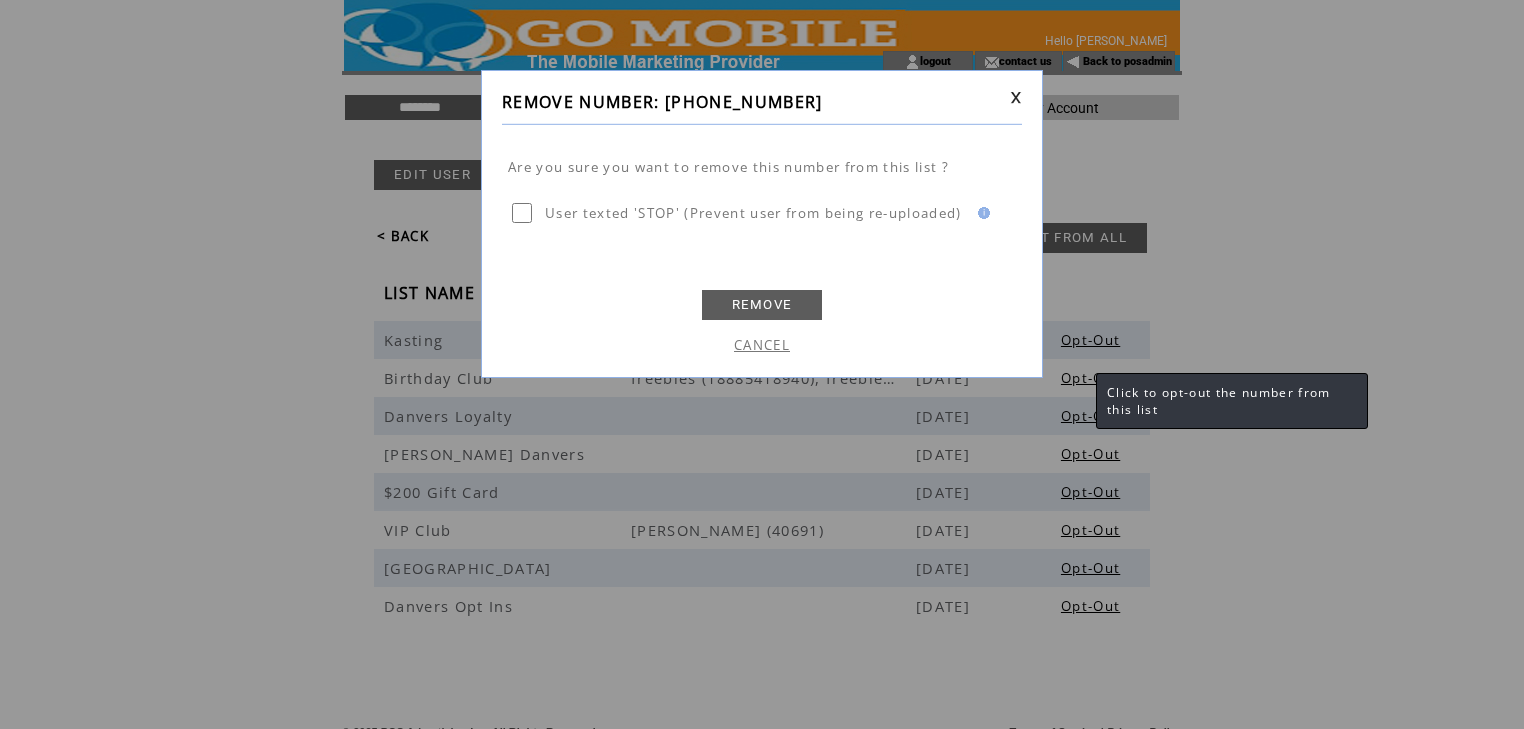 click on "REMOVE" at bounding box center (762, 305) 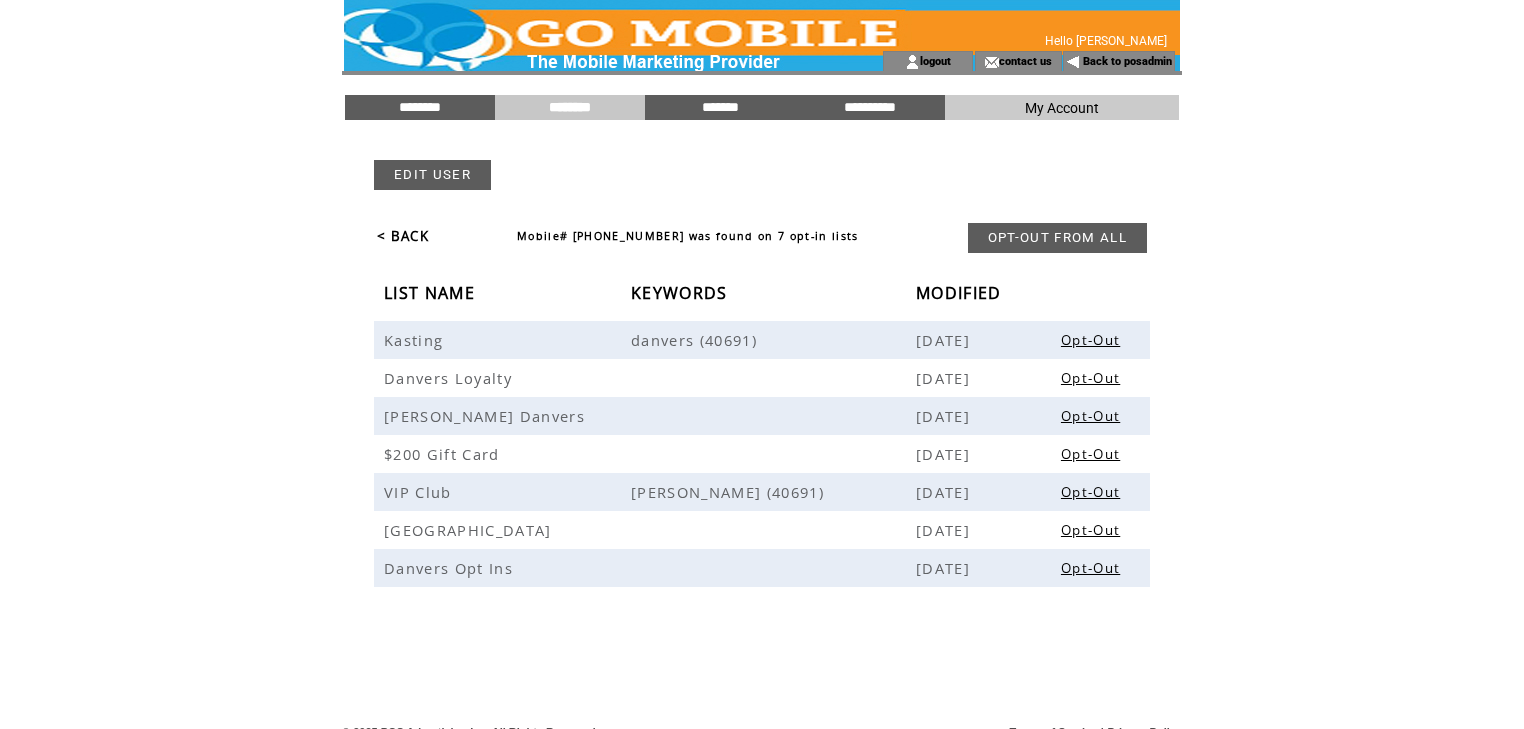 scroll, scrollTop: 0, scrollLeft: 0, axis: both 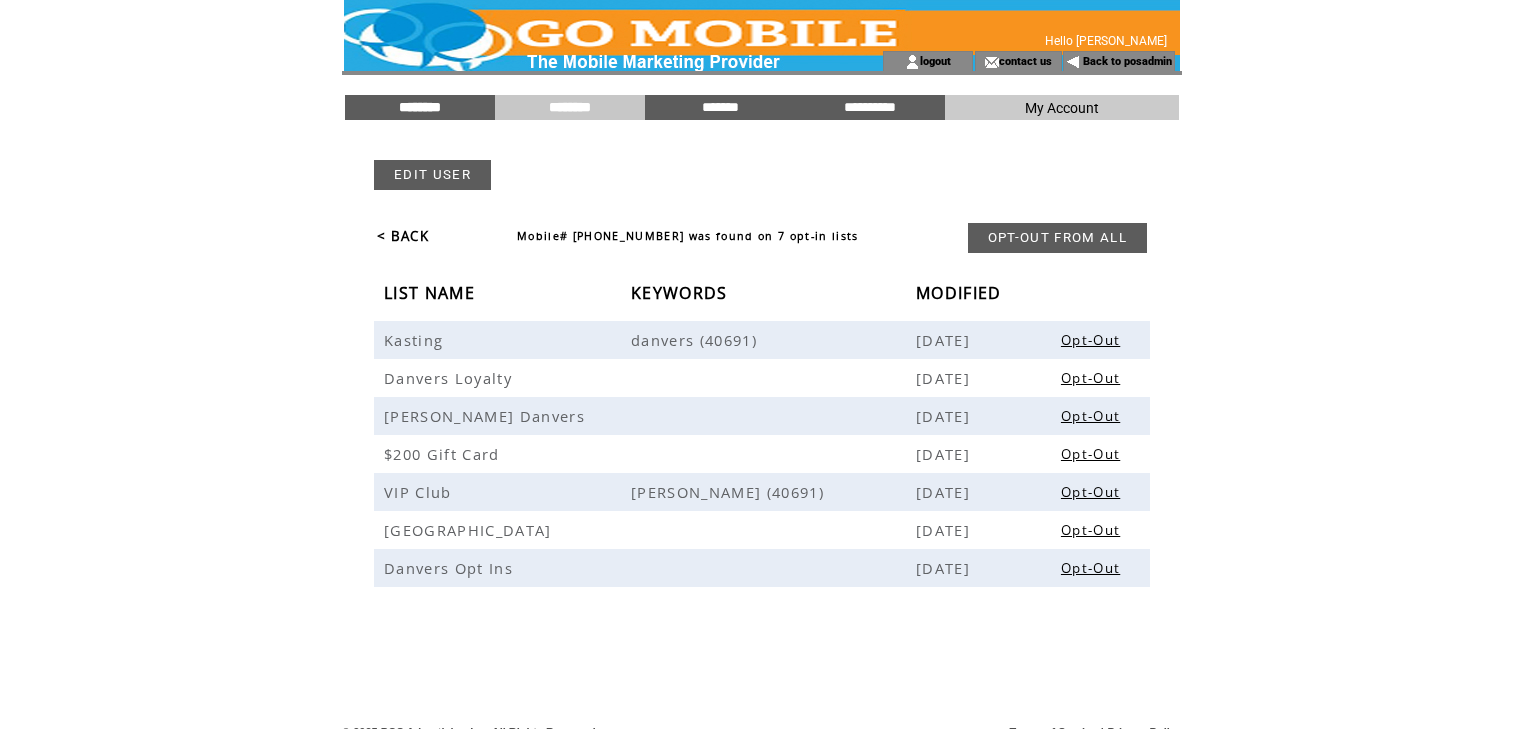 click on "********" at bounding box center [420, 107] 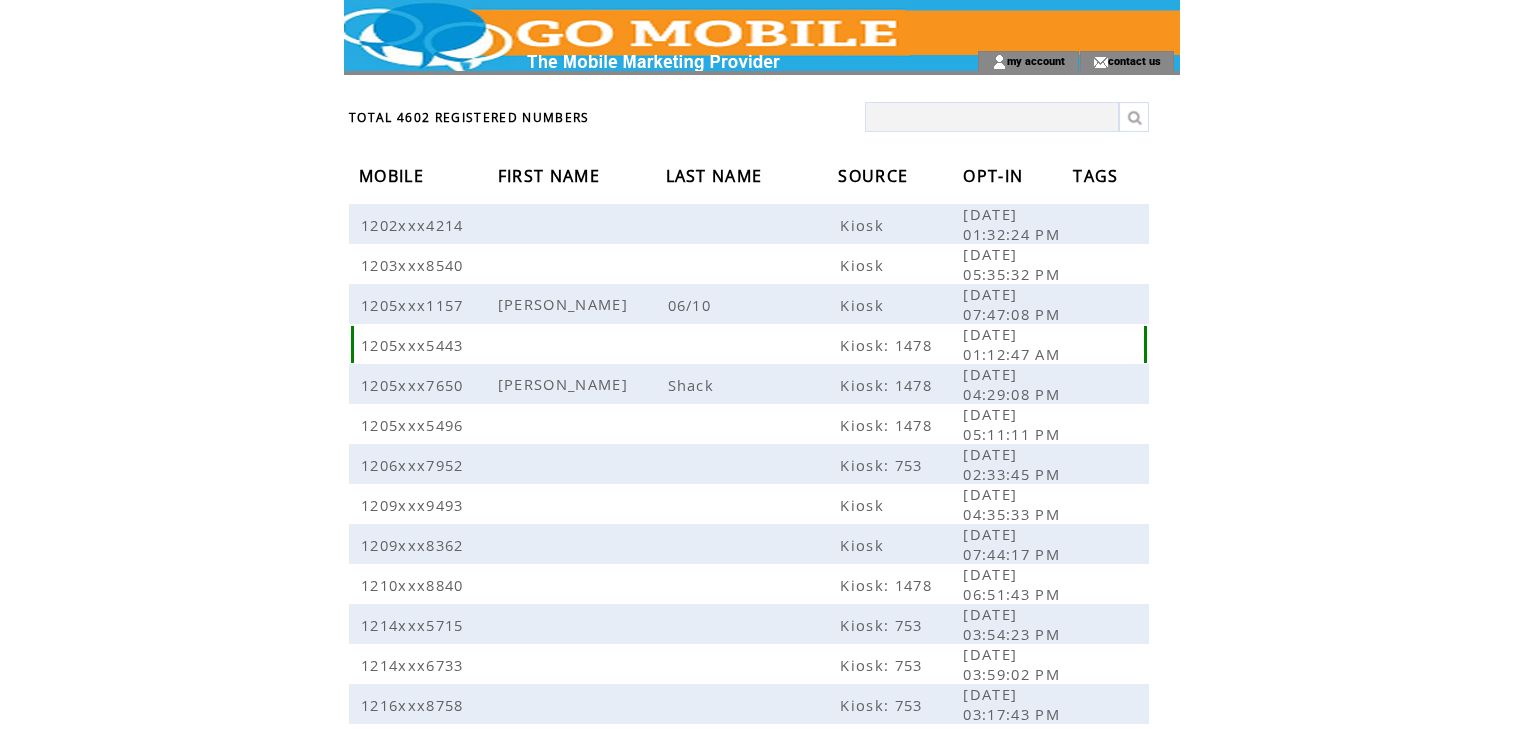 scroll, scrollTop: 0, scrollLeft: 0, axis: both 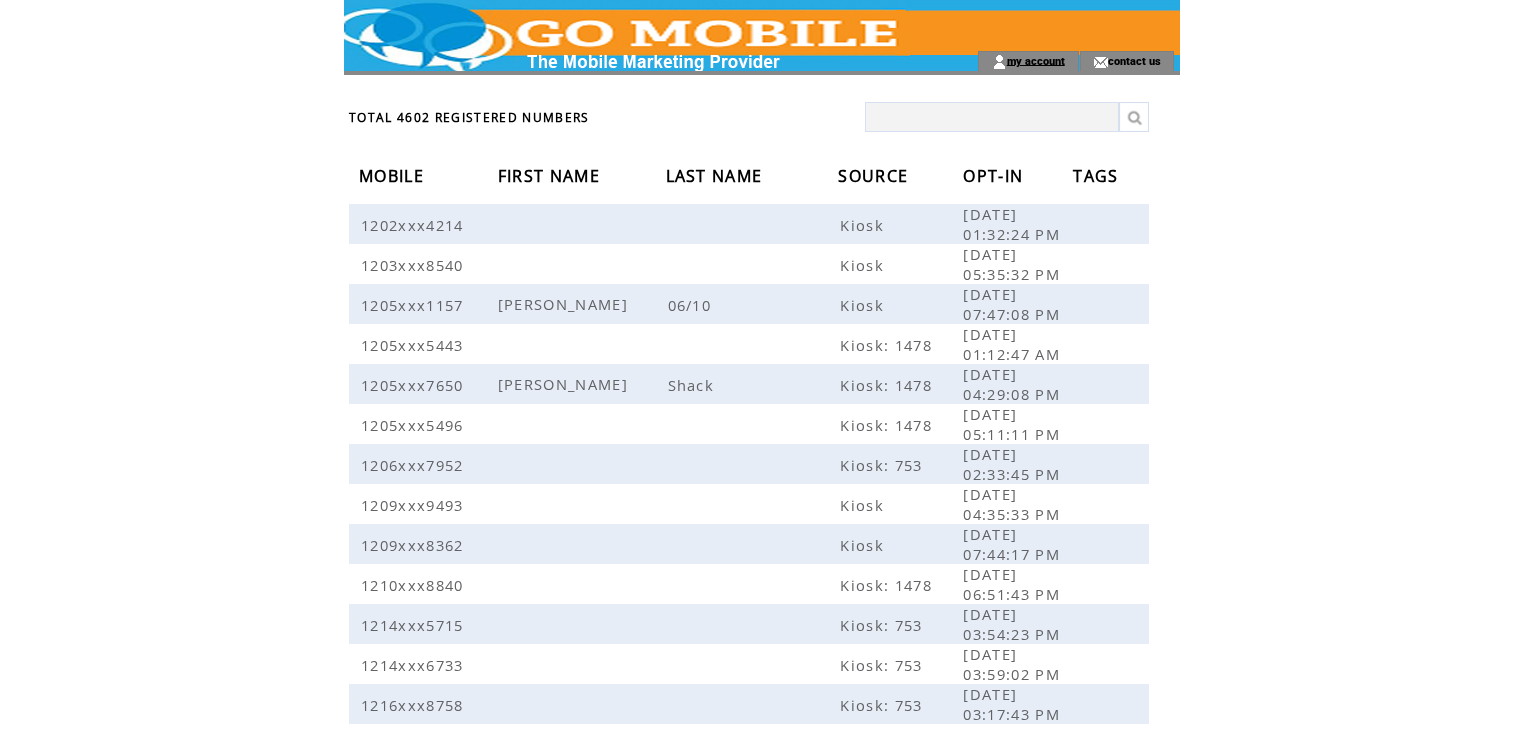 click on "my account" at bounding box center (1036, 60) 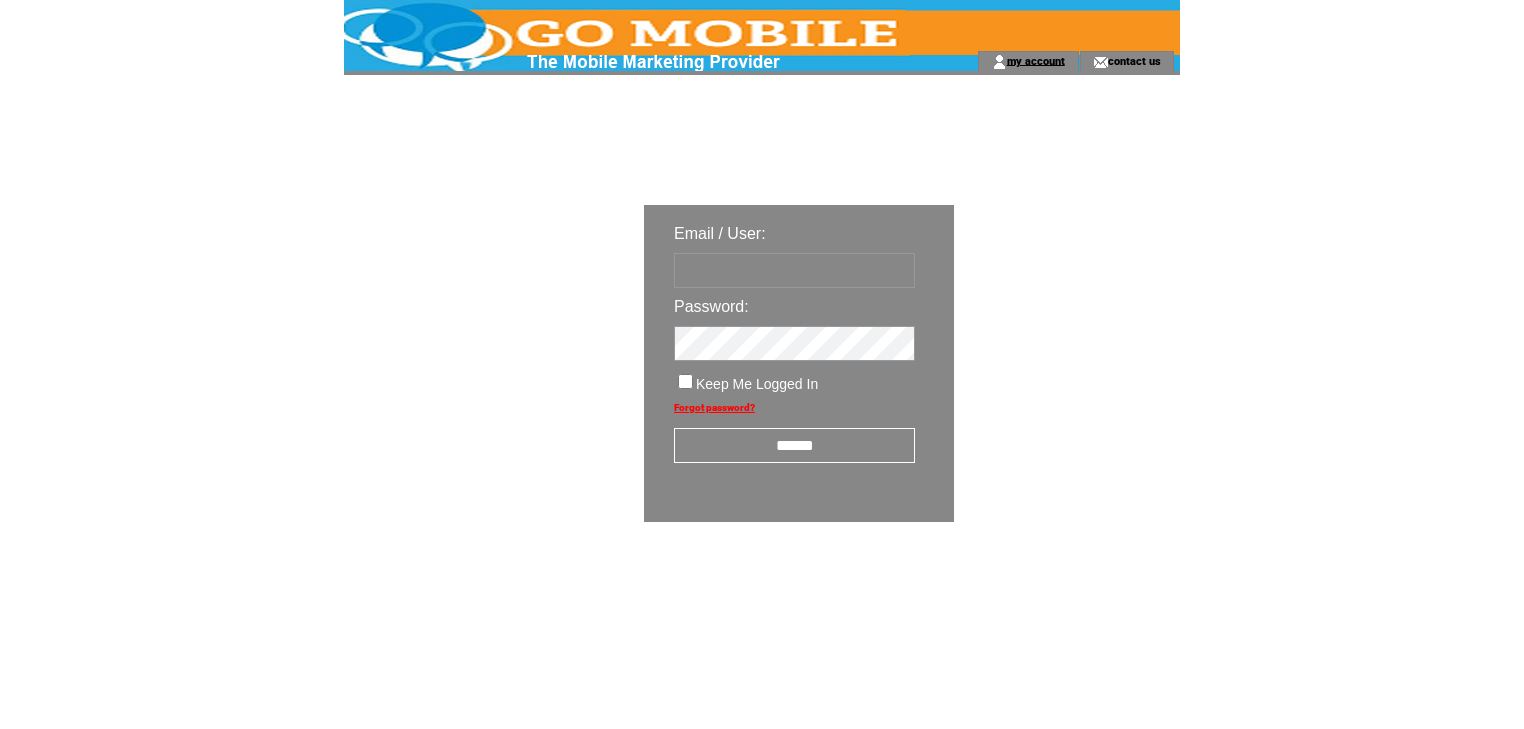 scroll, scrollTop: 0, scrollLeft: 0, axis: both 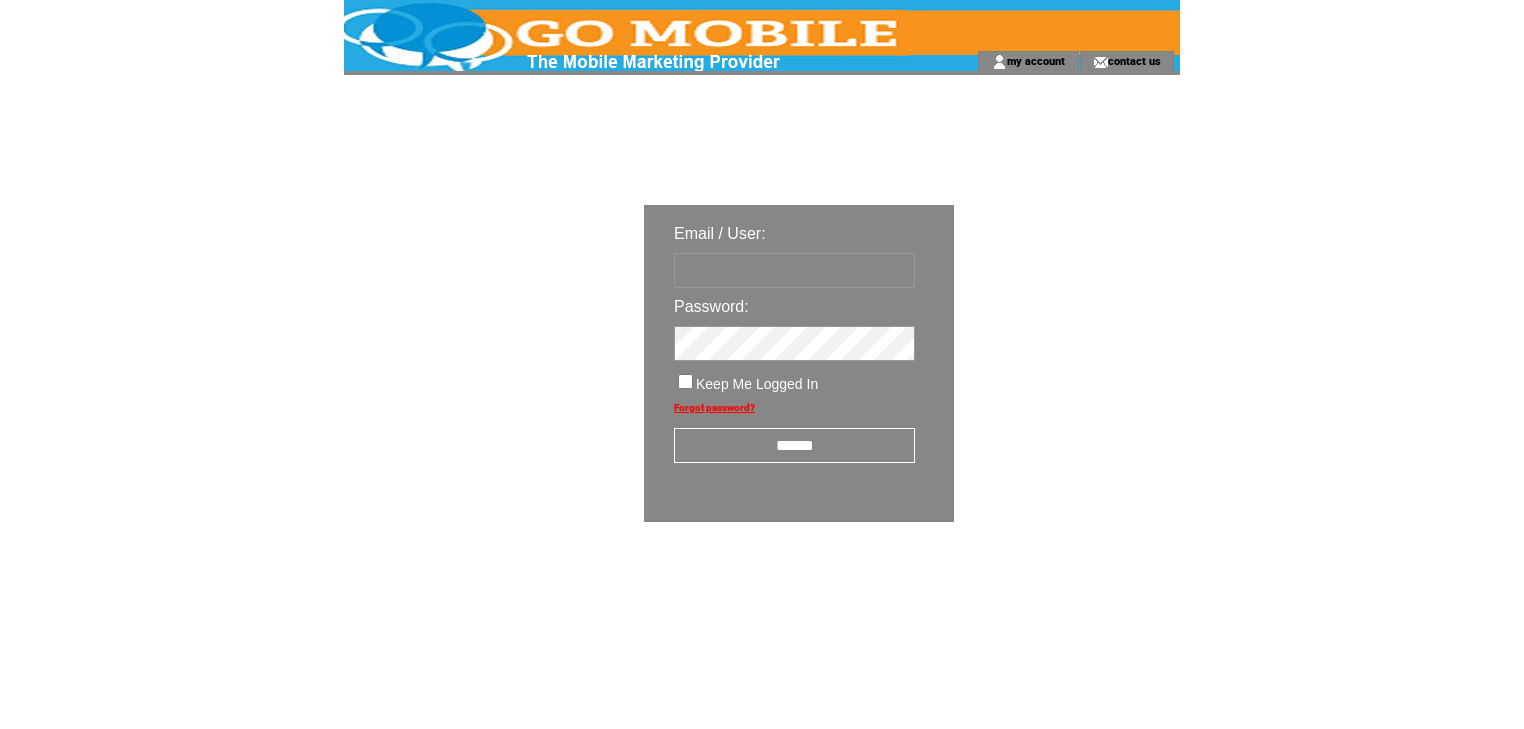 type on "********" 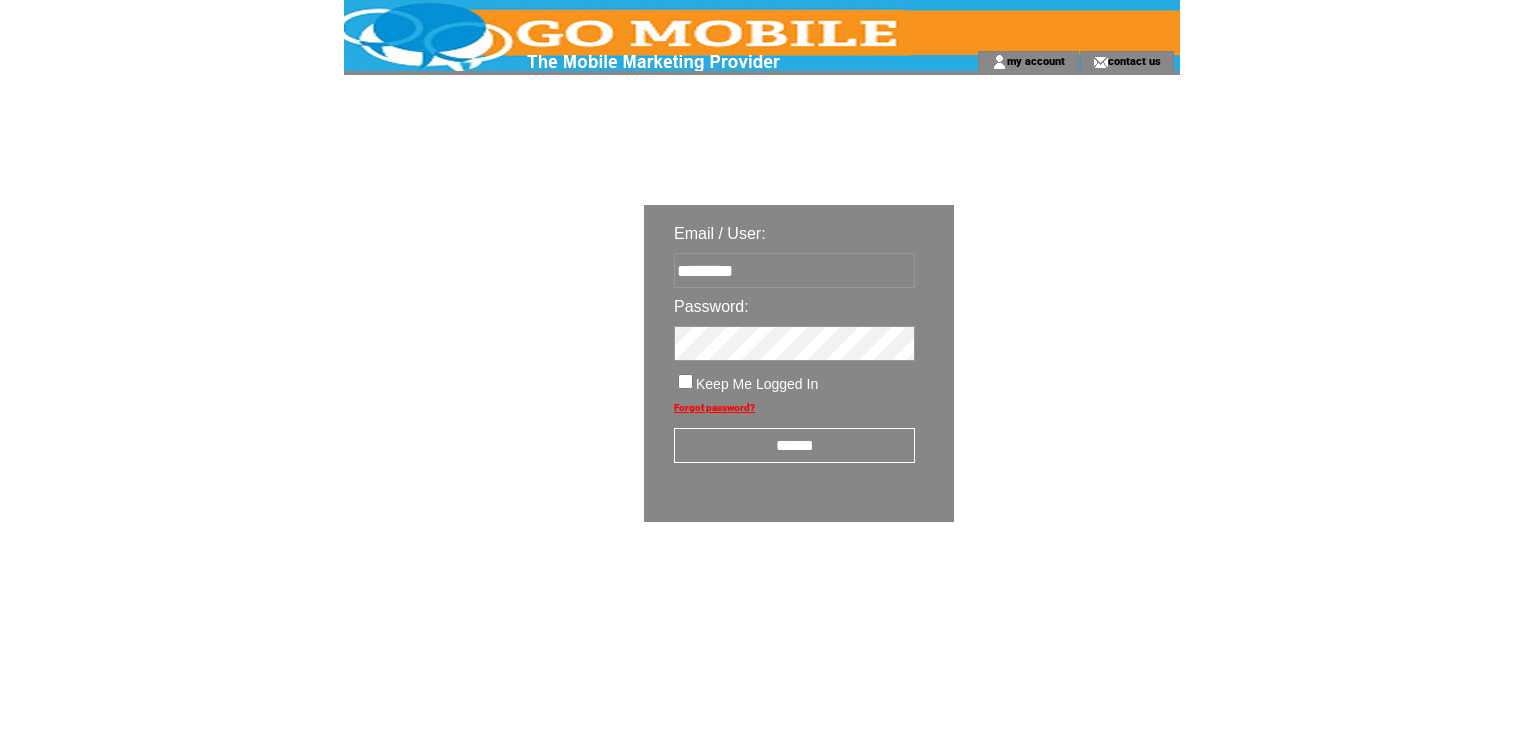 click on "******" at bounding box center (794, 445) 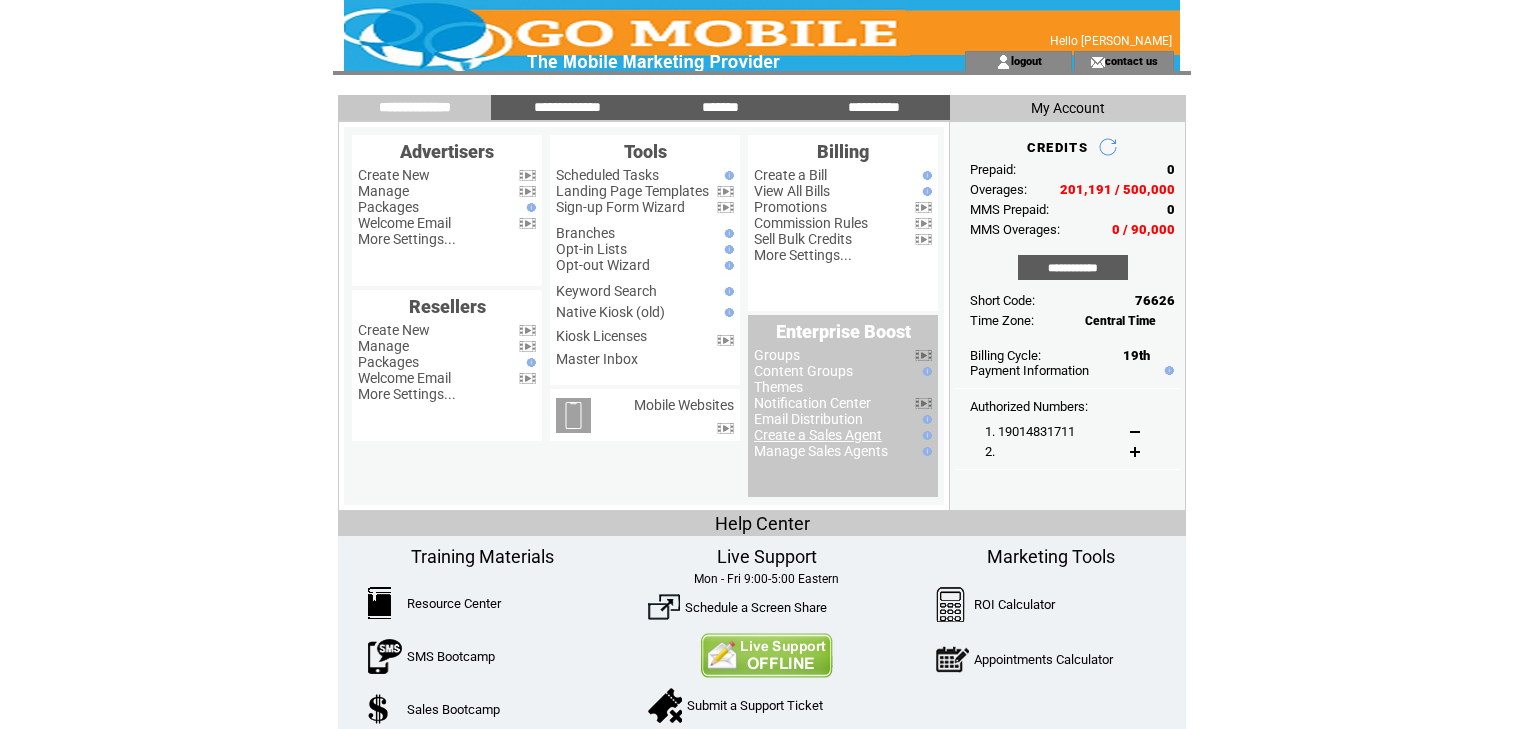 scroll, scrollTop: 0, scrollLeft: 0, axis: both 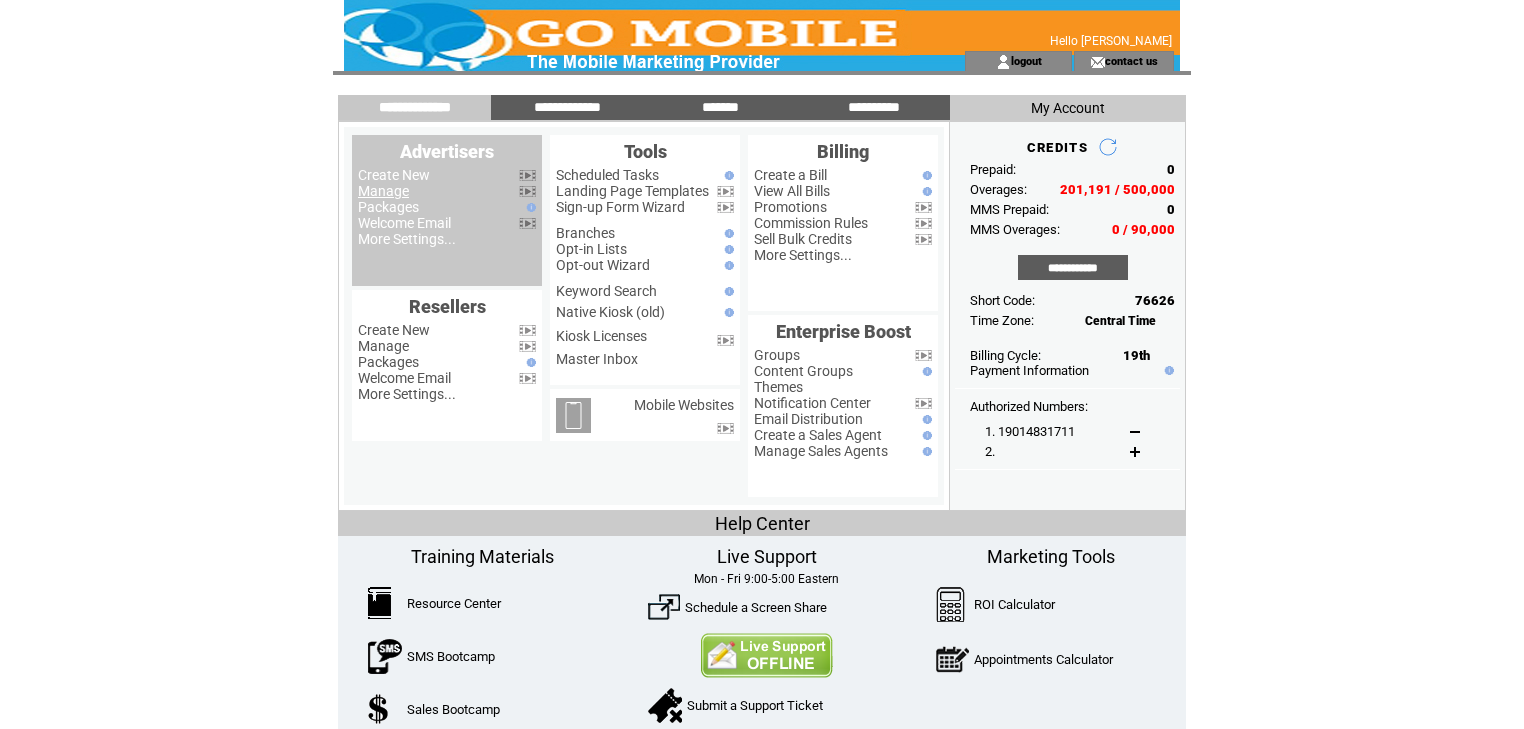 click on "Manage" at bounding box center [383, 191] 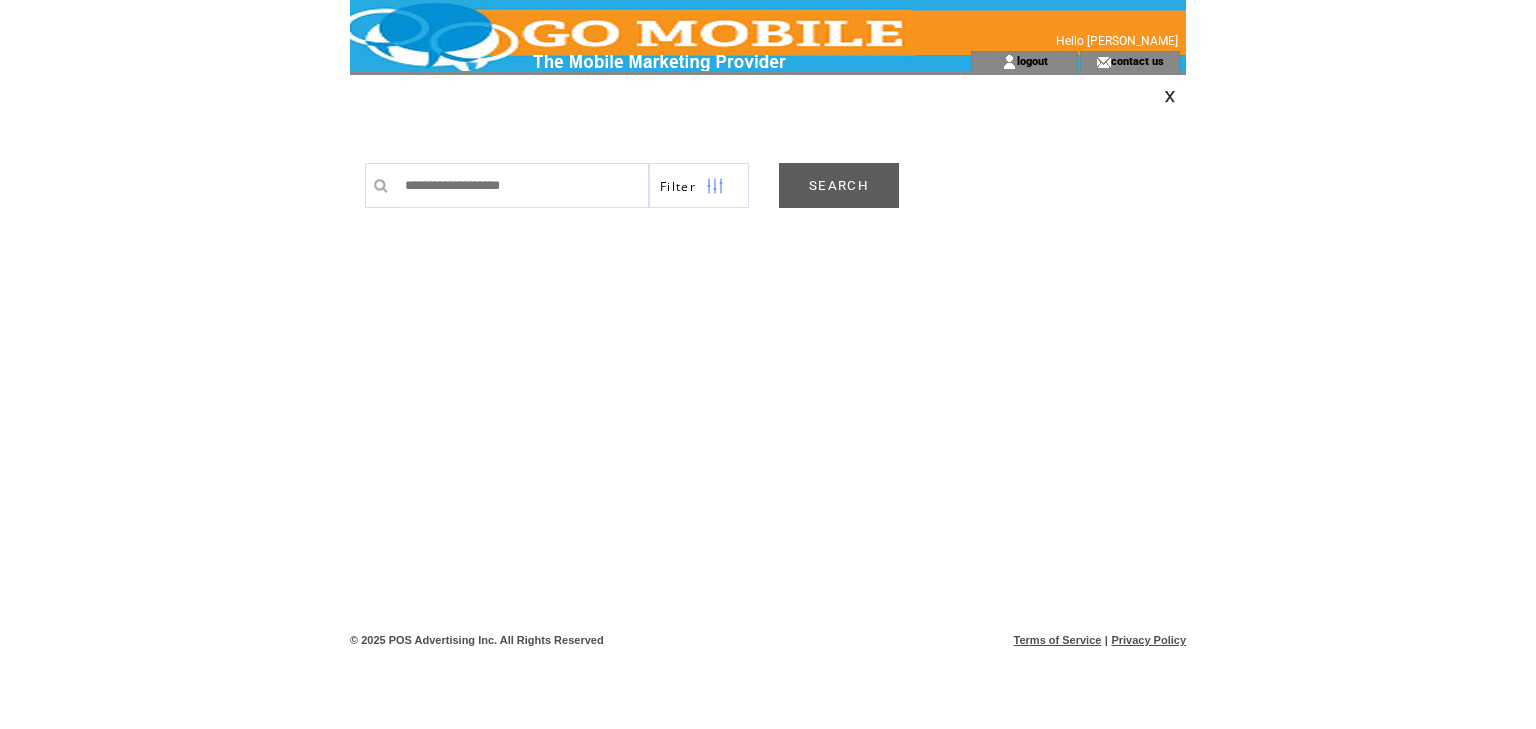 scroll, scrollTop: 0, scrollLeft: 0, axis: both 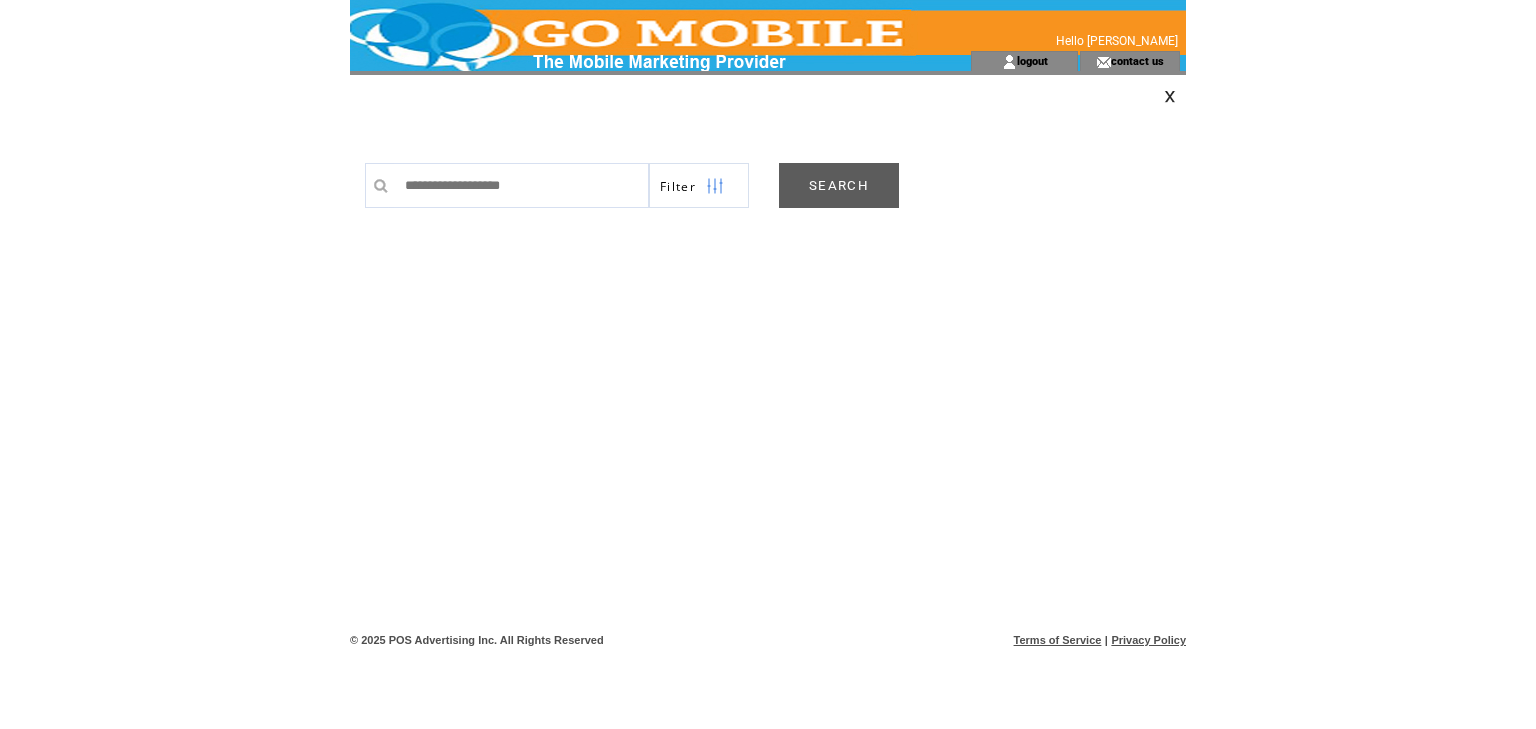 click on "SEARCH" at bounding box center (839, 185) 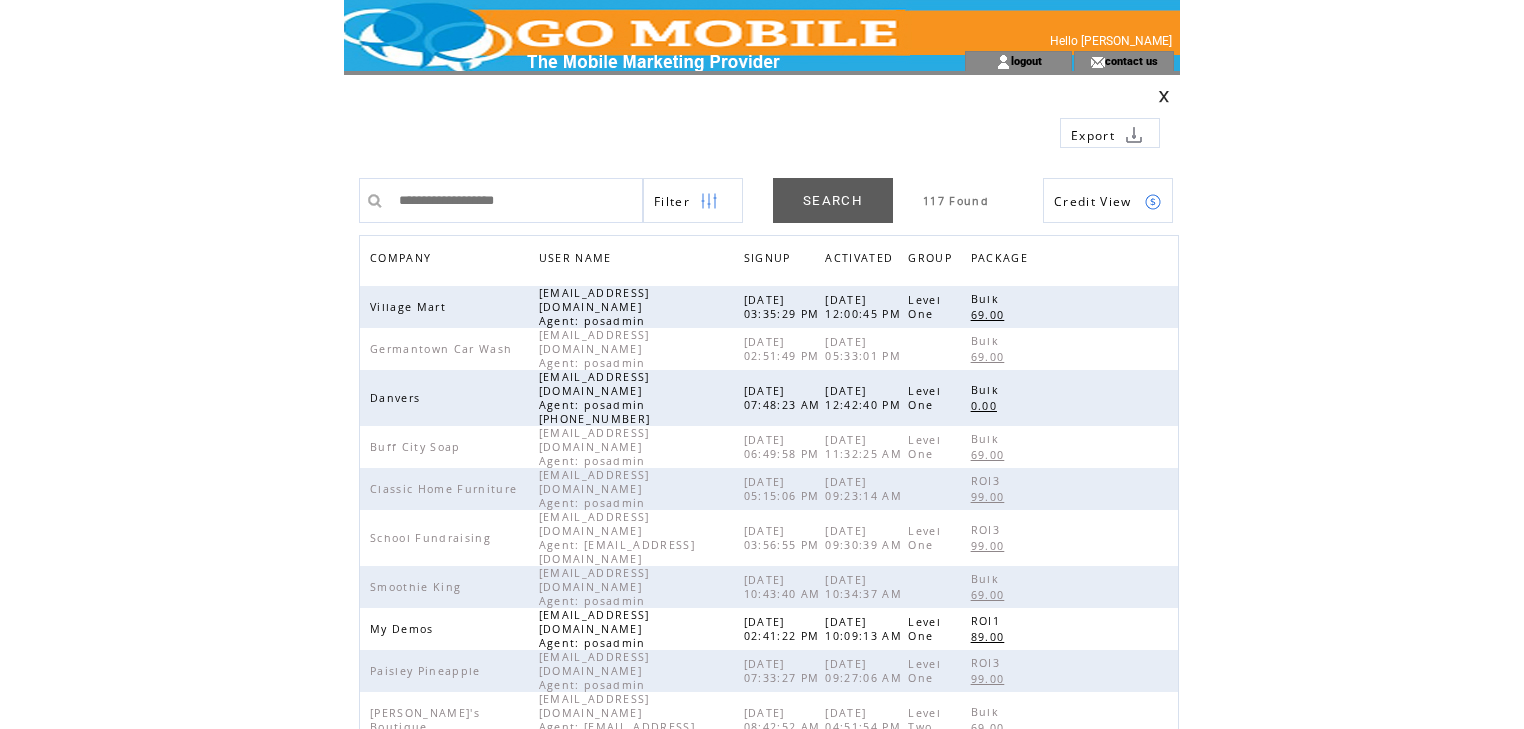 scroll, scrollTop: 0, scrollLeft: 0, axis: both 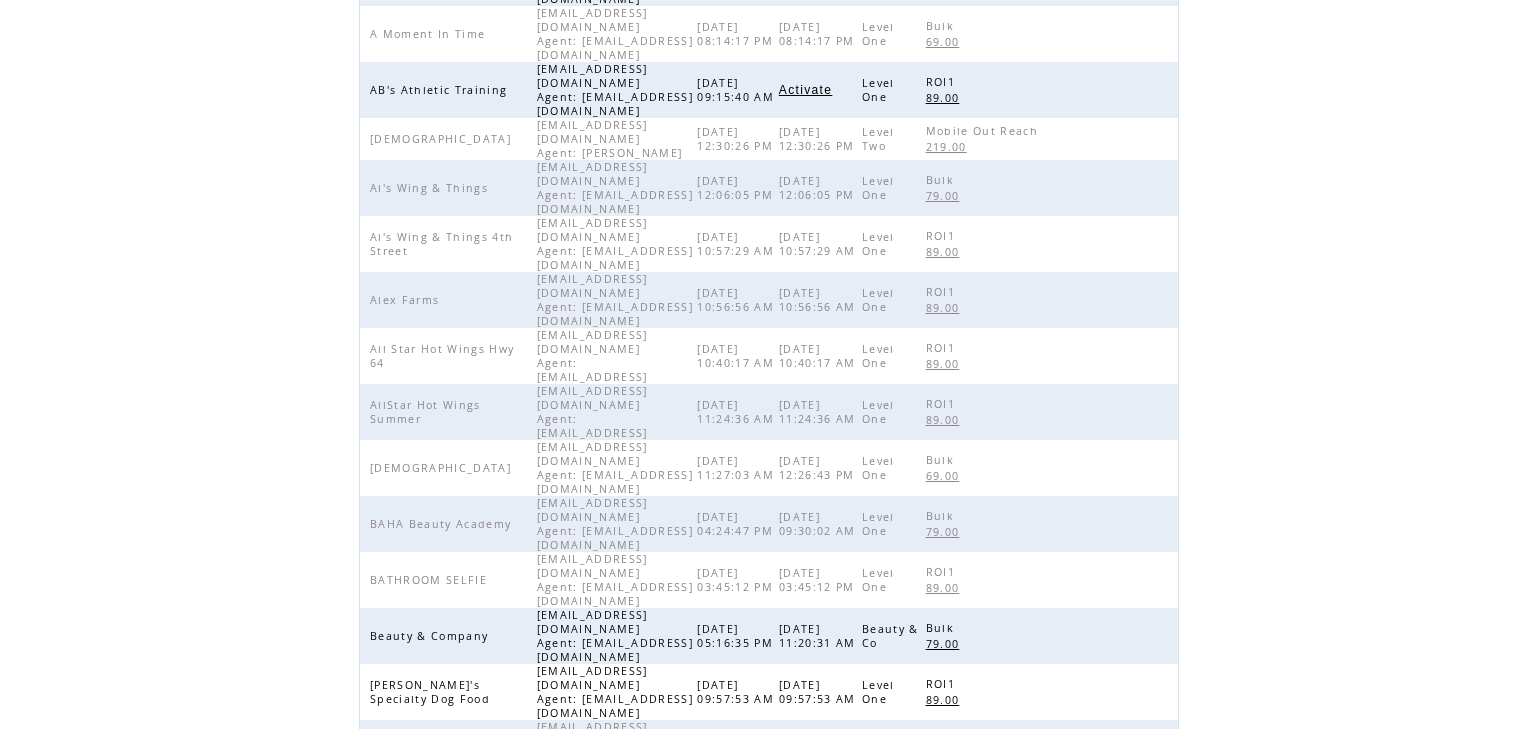 click on "2" at bounding box center [745, 909] 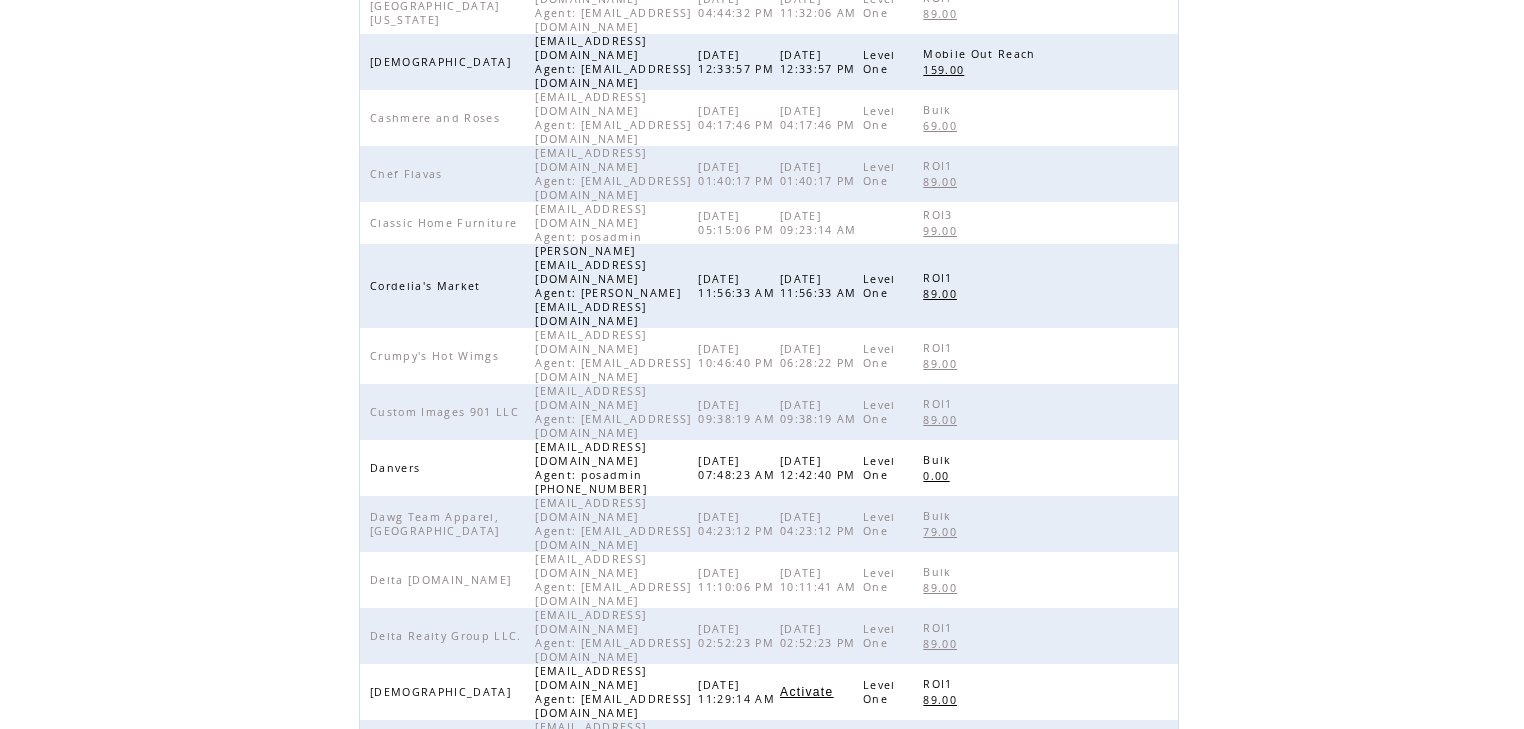 scroll, scrollTop: 400, scrollLeft: 0, axis: vertical 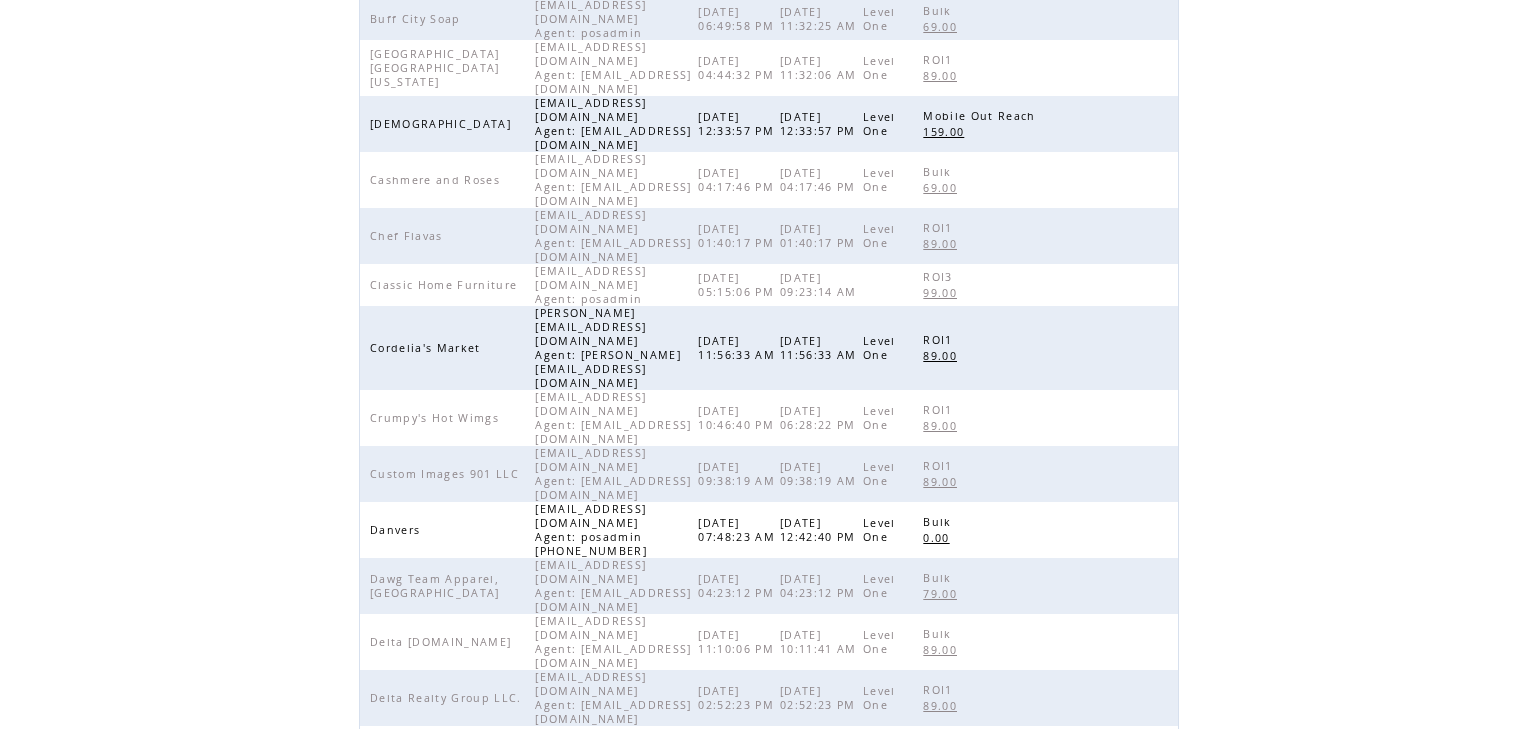 click on "3" at bounding box center [769, 971] 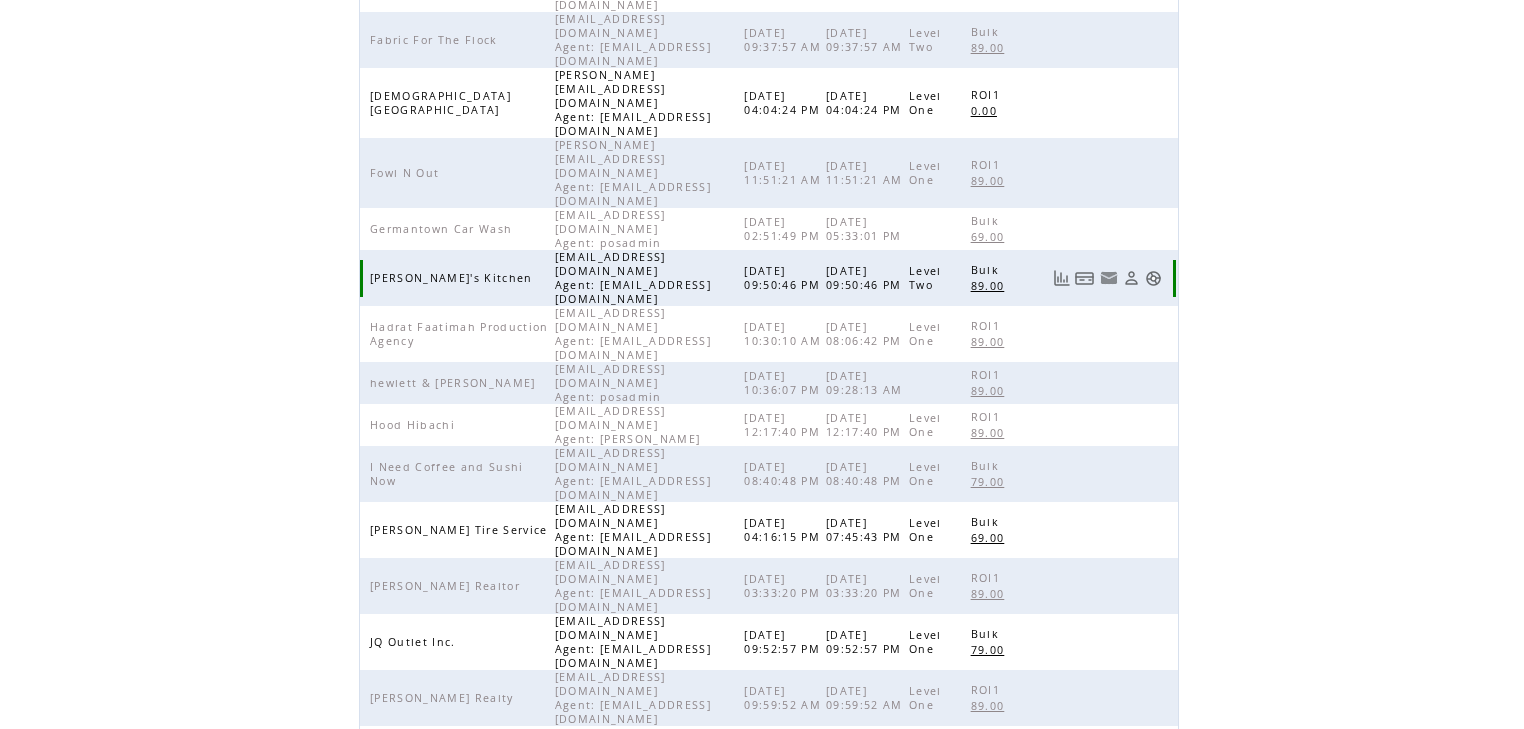 click at bounding box center (1153, 278) 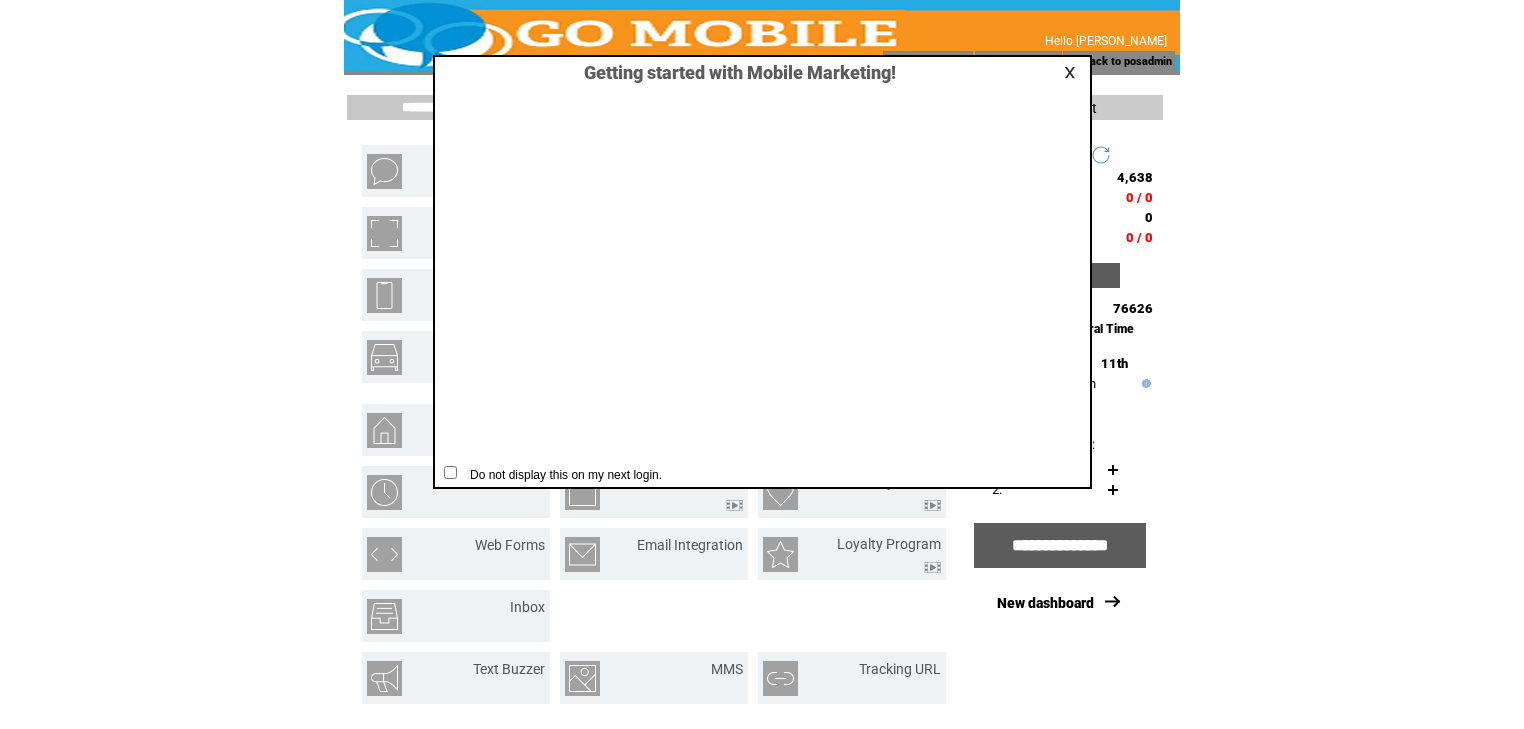 scroll, scrollTop: 0, scrollLeft: 0, axis: both 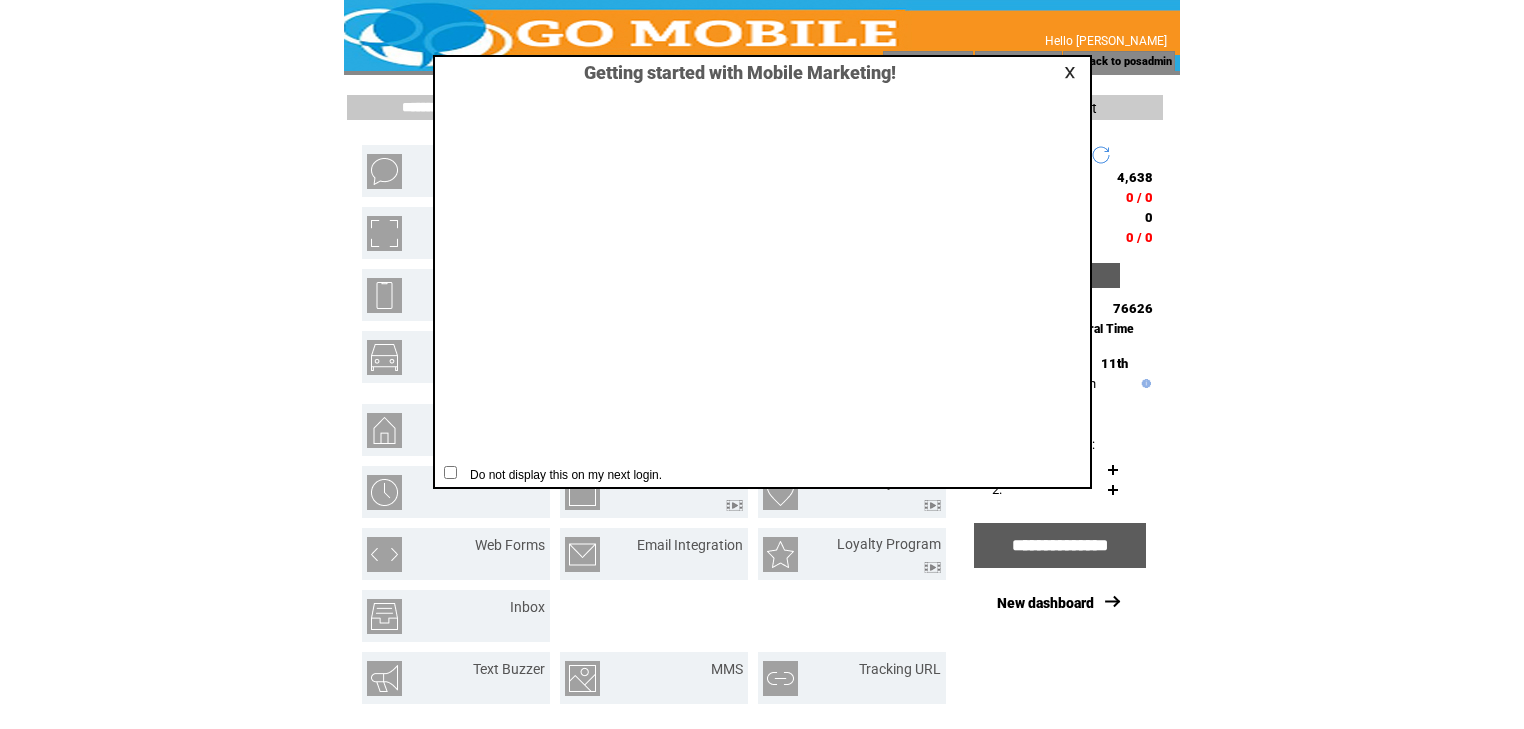 click at bounding box center [1073, 72] 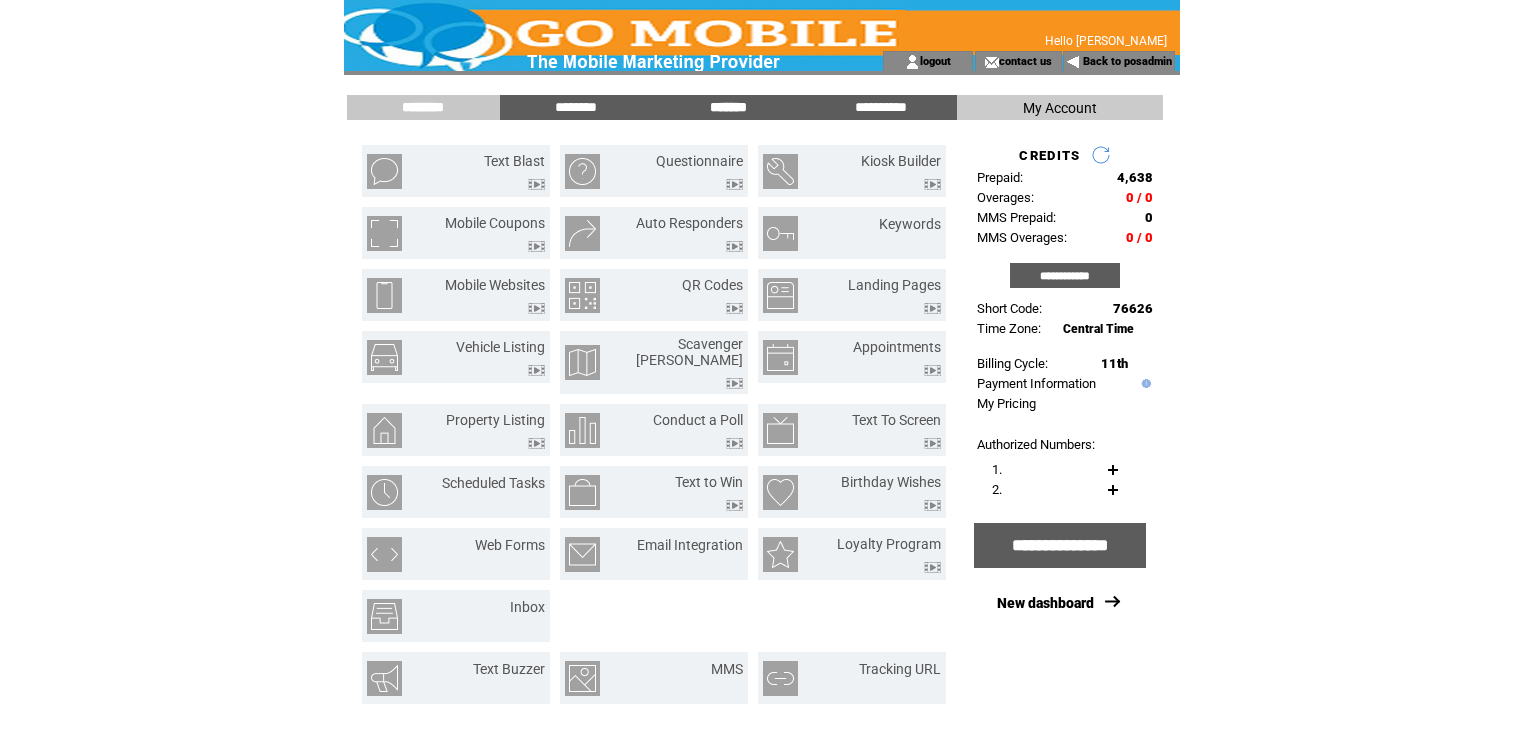 click on "*******" at bounding box center (728, 107) 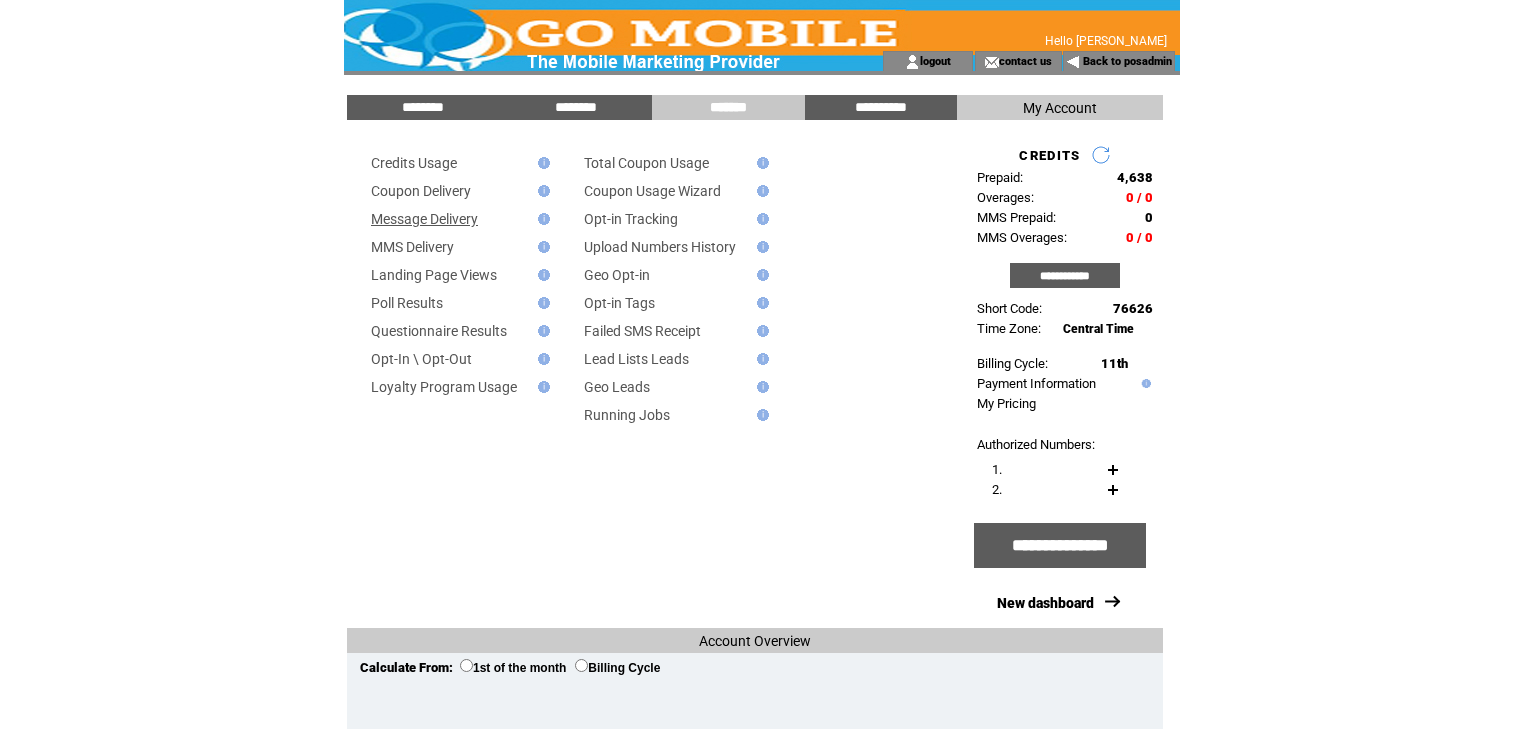 click on "Message Delivery" at bounding box center (424, 219) 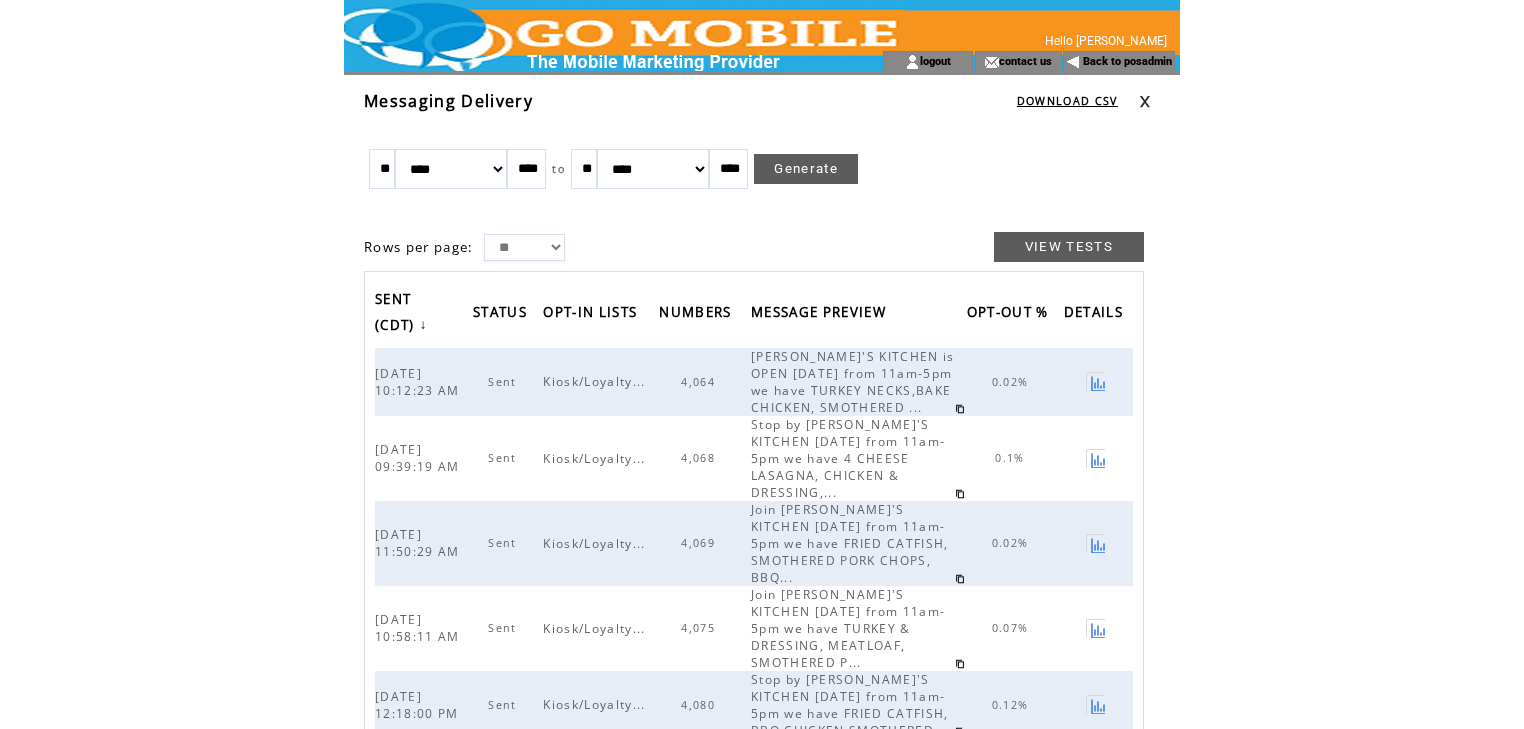 scroll, scrollTop: 0, scrollLeft: 0, axis: both 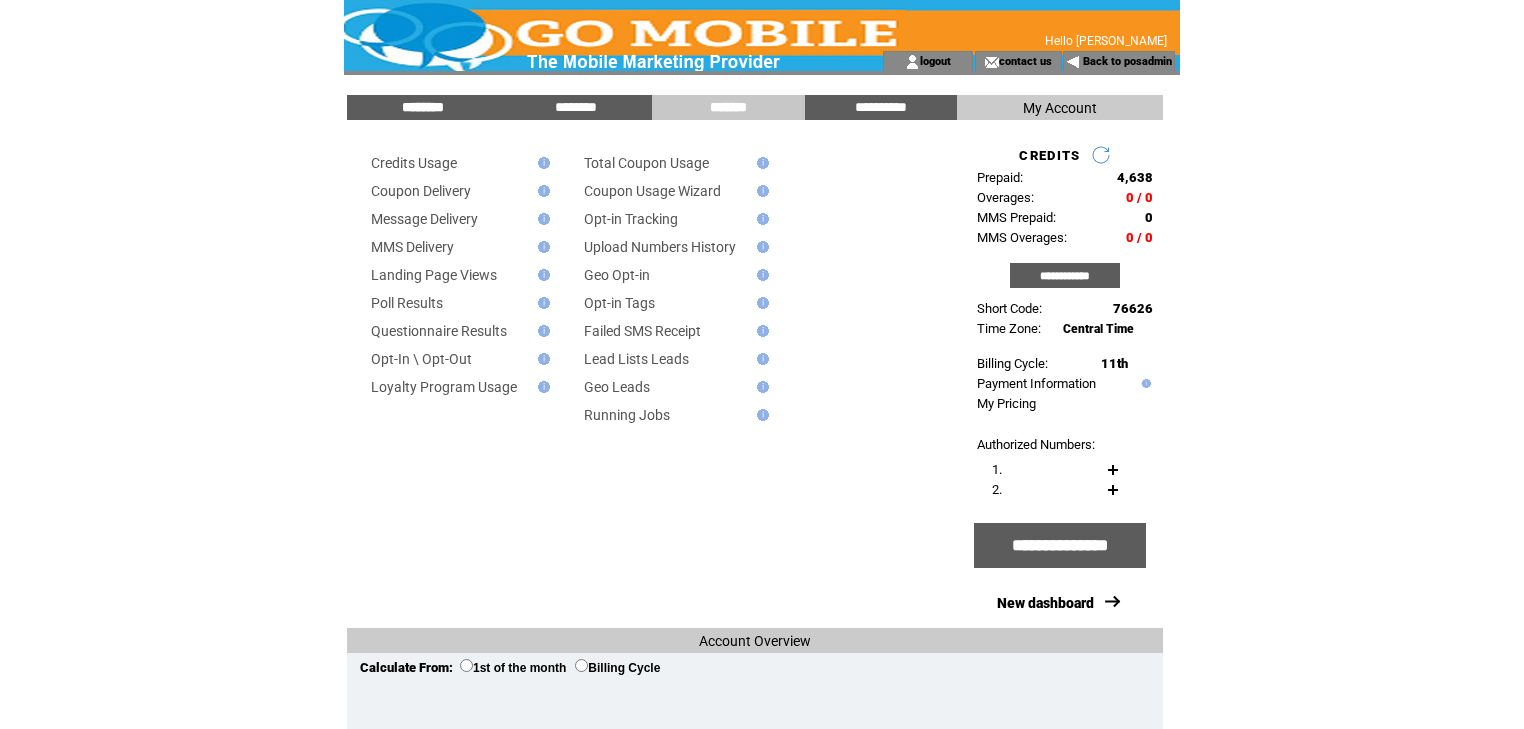 click on "********" at bounding box center (423, 107) 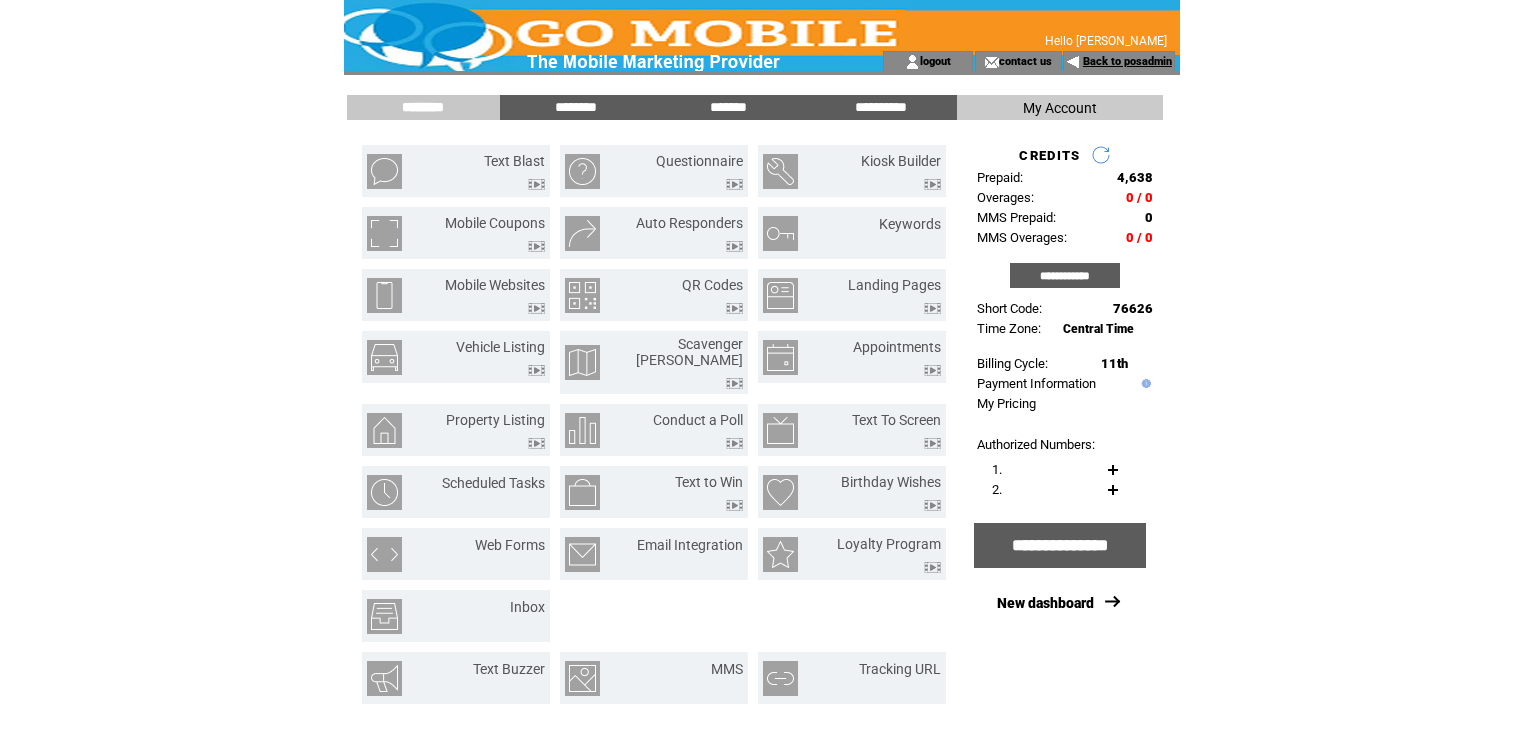 click on "Back to posadmin" at bounding box center [1127, 61] 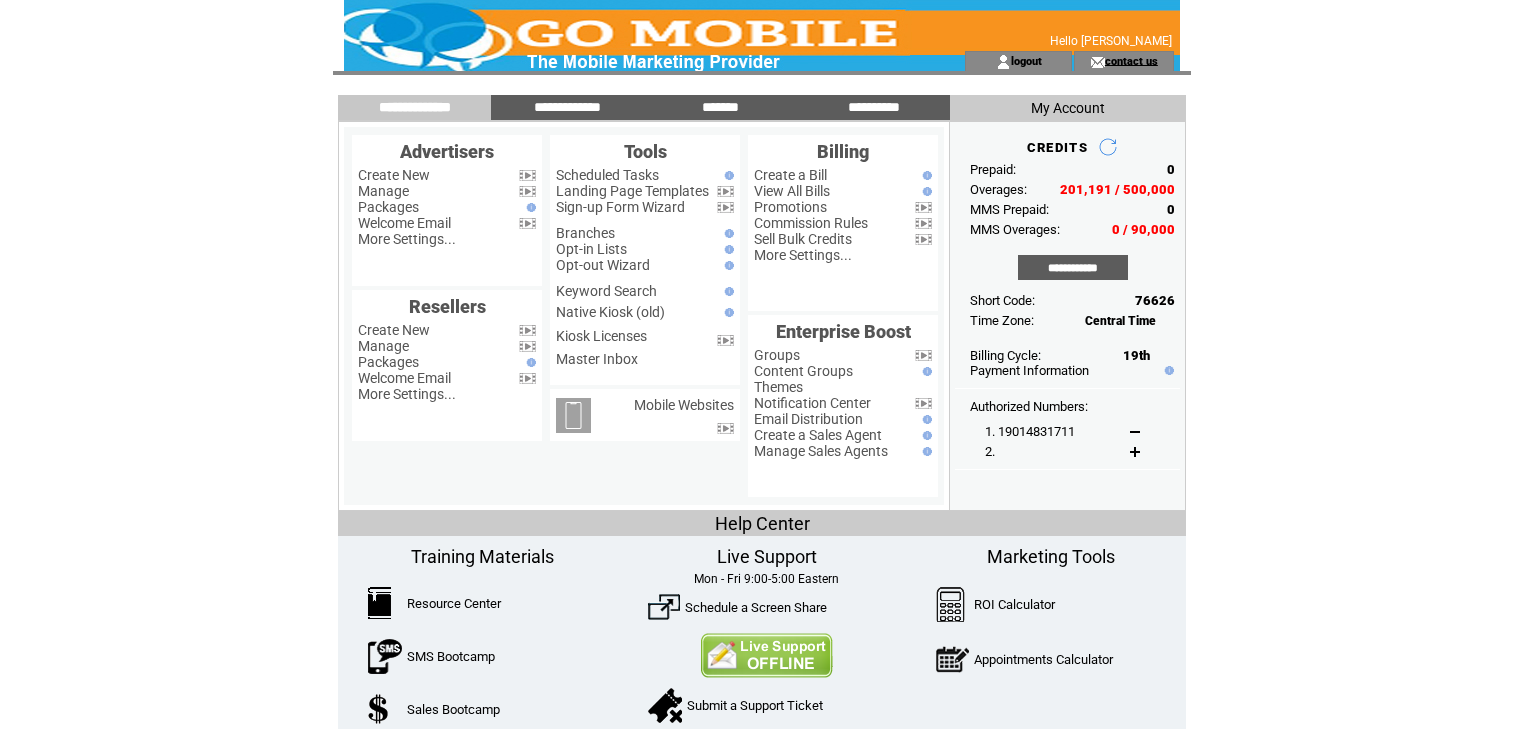 scroll, scrollTop: 0, scrollLeft: 0, axis: both 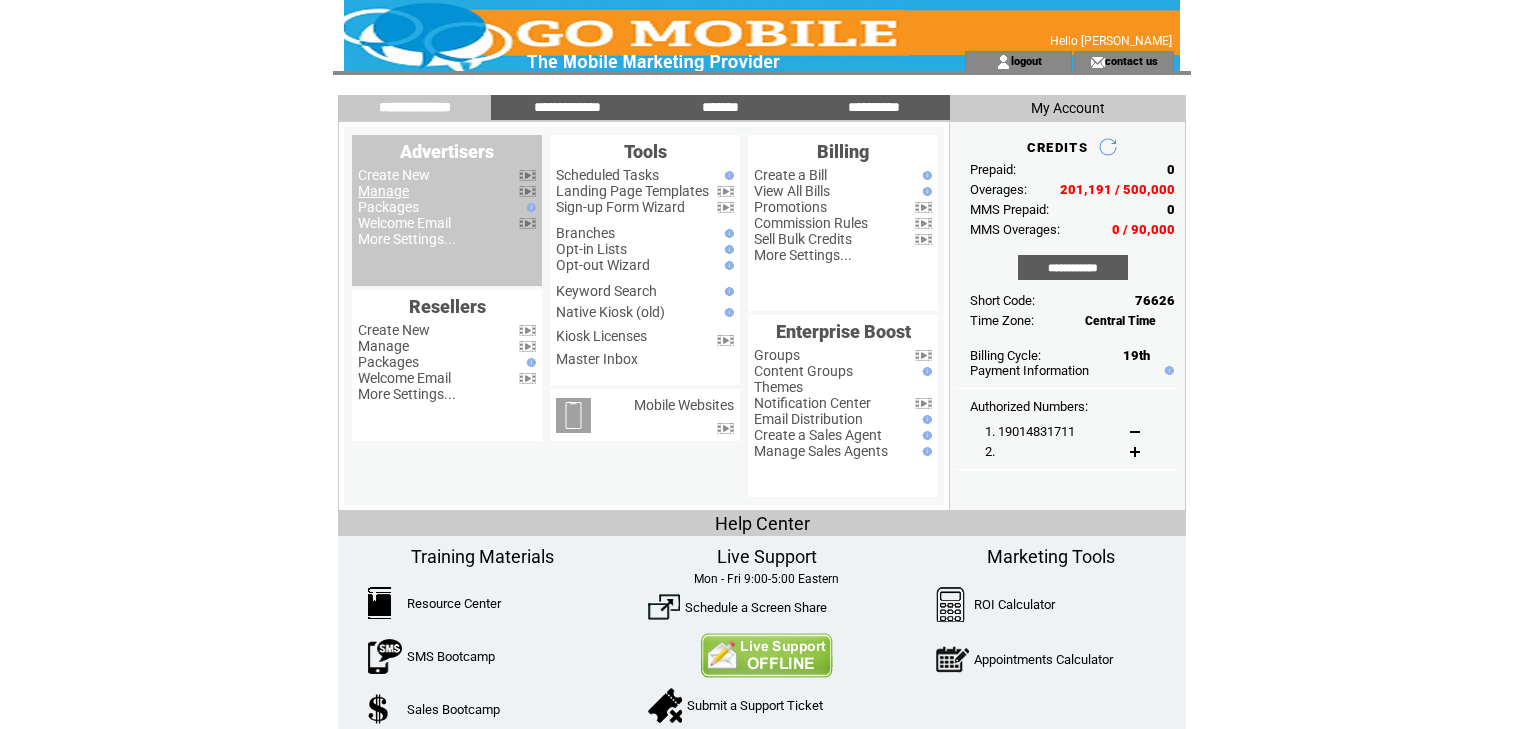 click on "Manage" at bounding box center (383, 191) 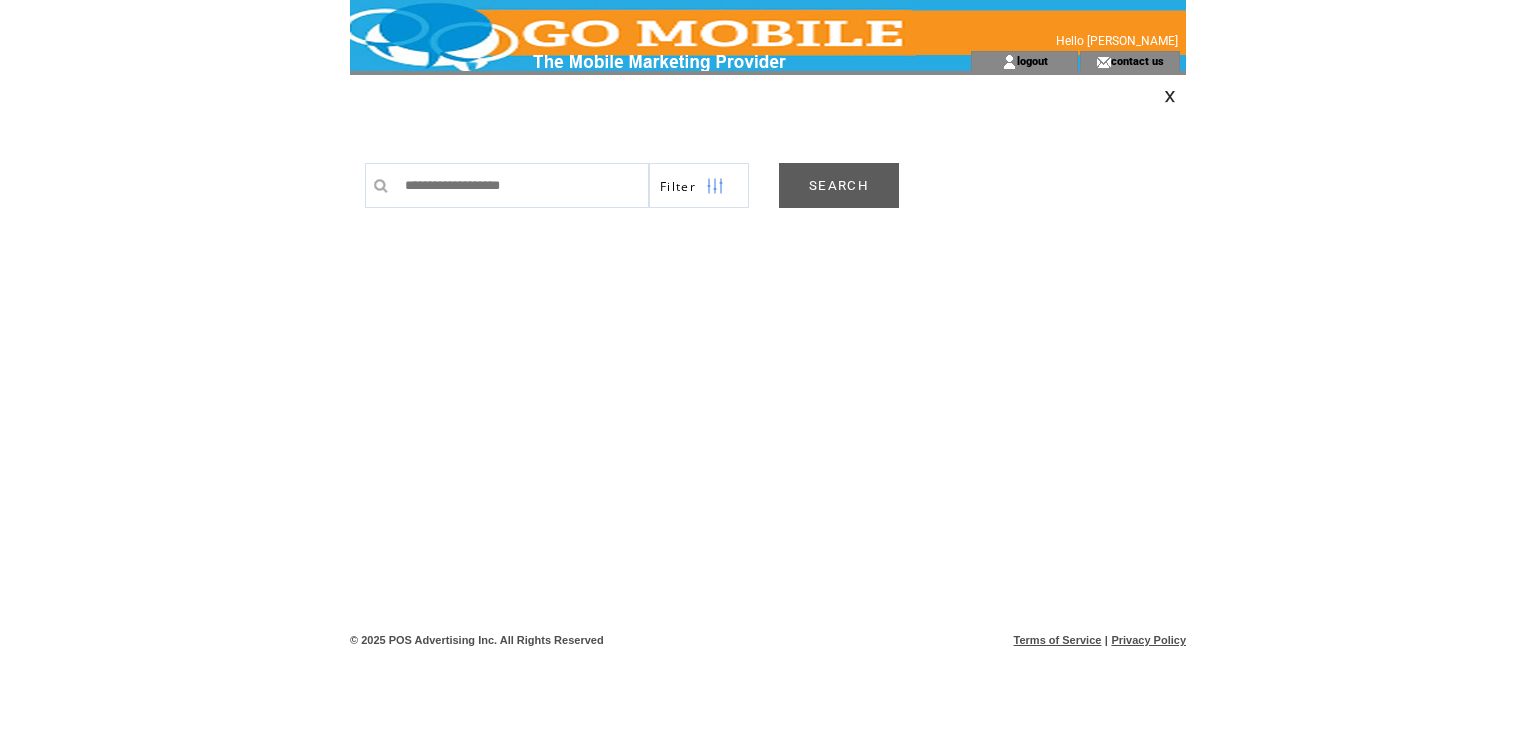 scroll, scrollTop: 0, scrollLeft: 0, axis: both 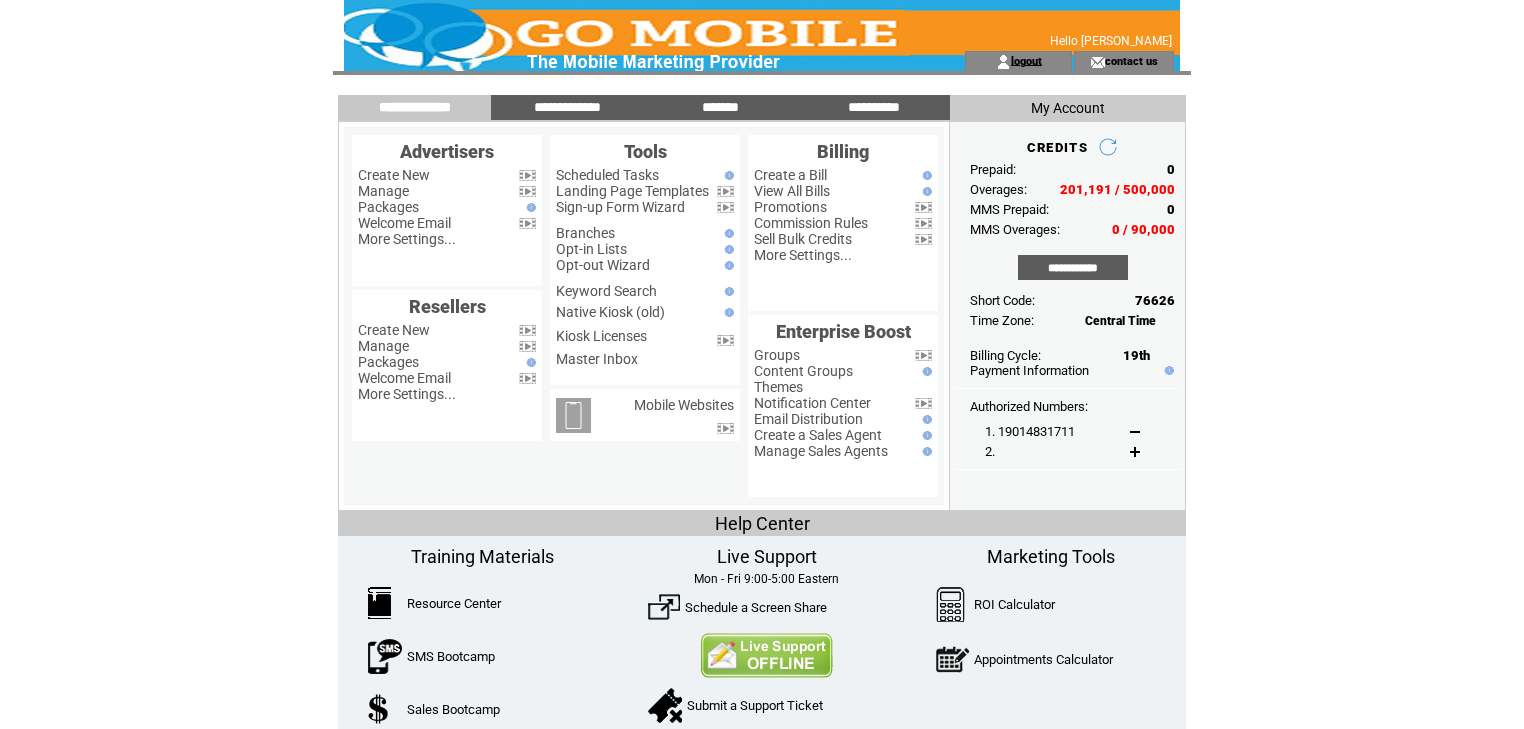 click on "logout" at bounding box center [1026, 60] 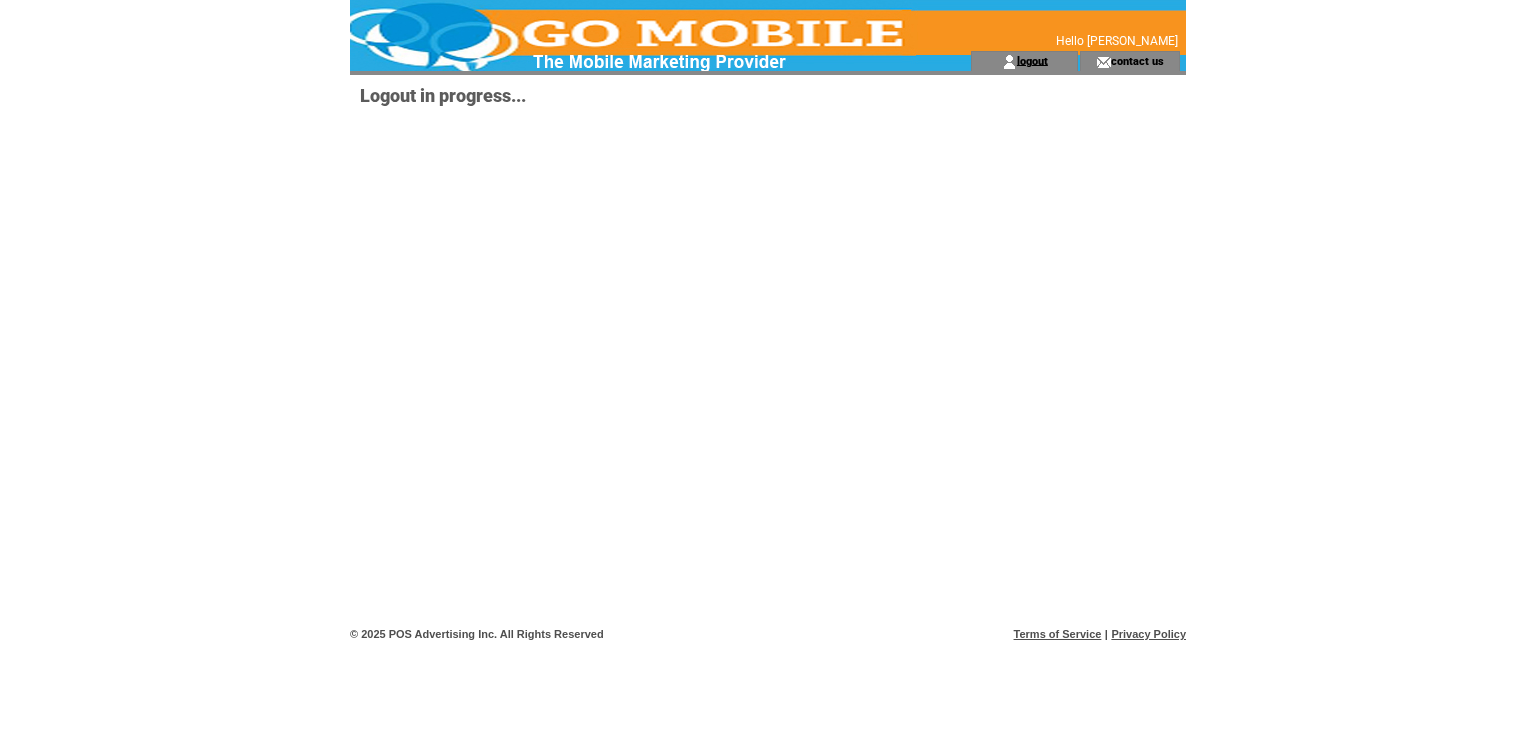 scroll, scrollTop: 0, scrollLeft: 0, axis: both 